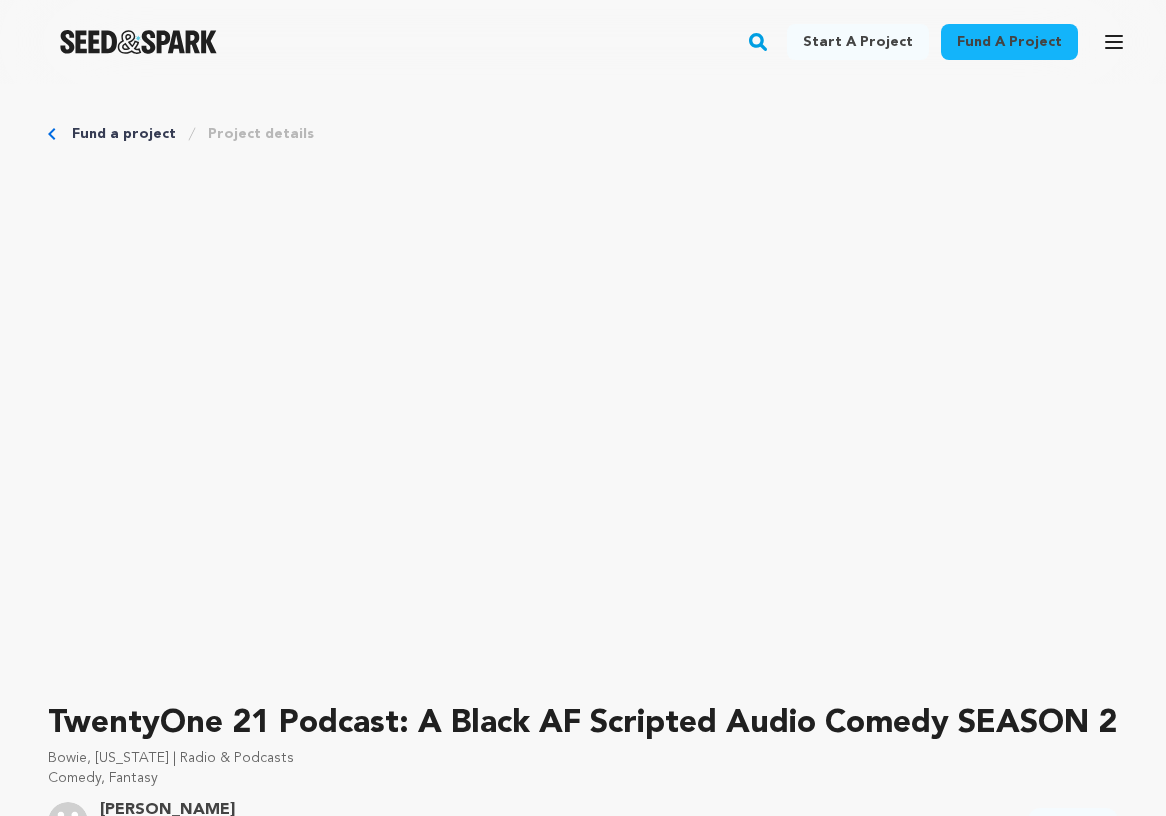 scroll, scrollTop: 0, scrollLeft: 0, axis: both 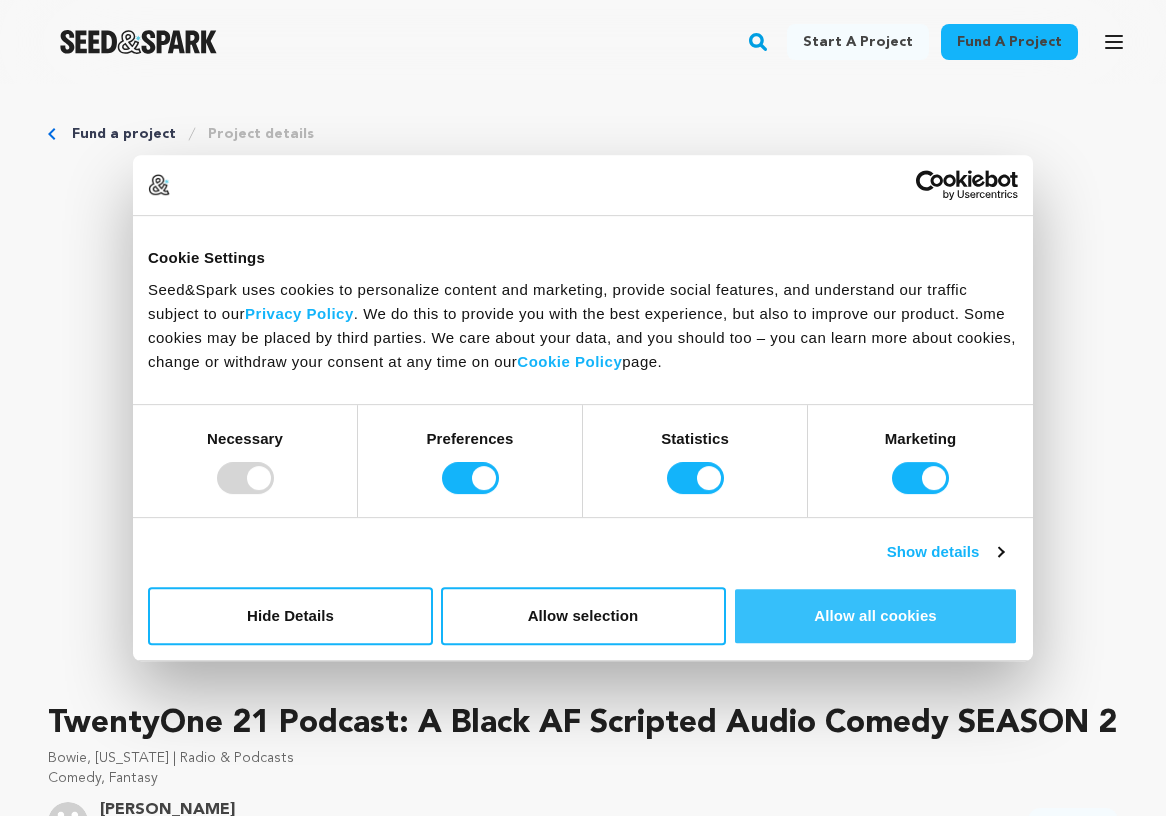 click on "Allow all cookies" at bounding box center [875, 616] 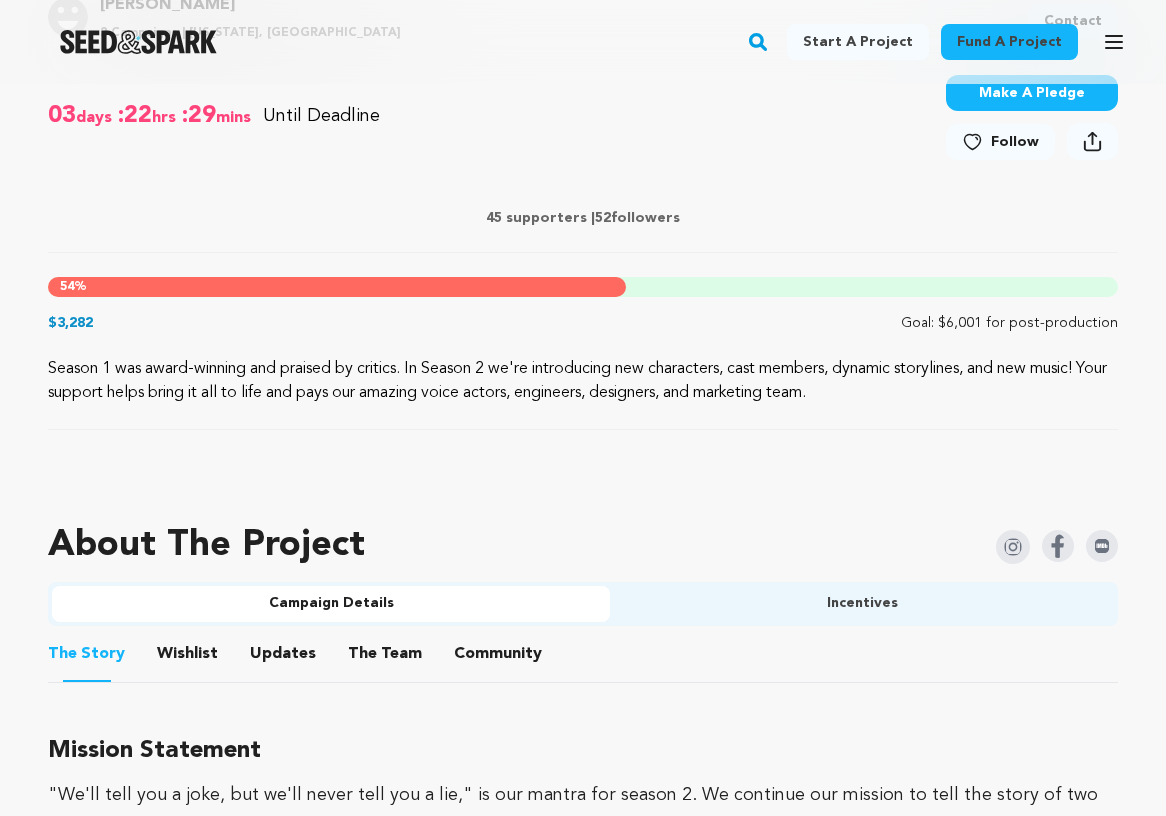 scroll, scrollTop: 792, scrollLeft: 0, axis: vertical 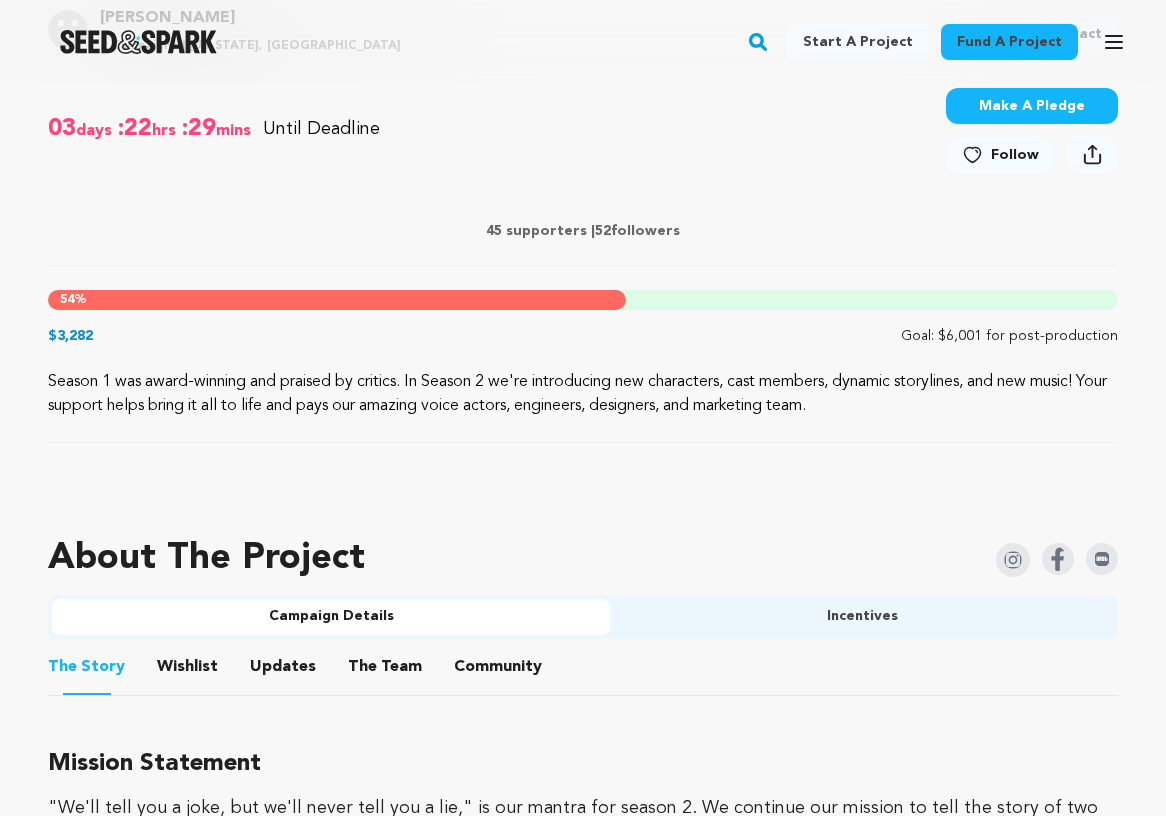 click on "Make A Pledge" at bounding box center (1032, 106) 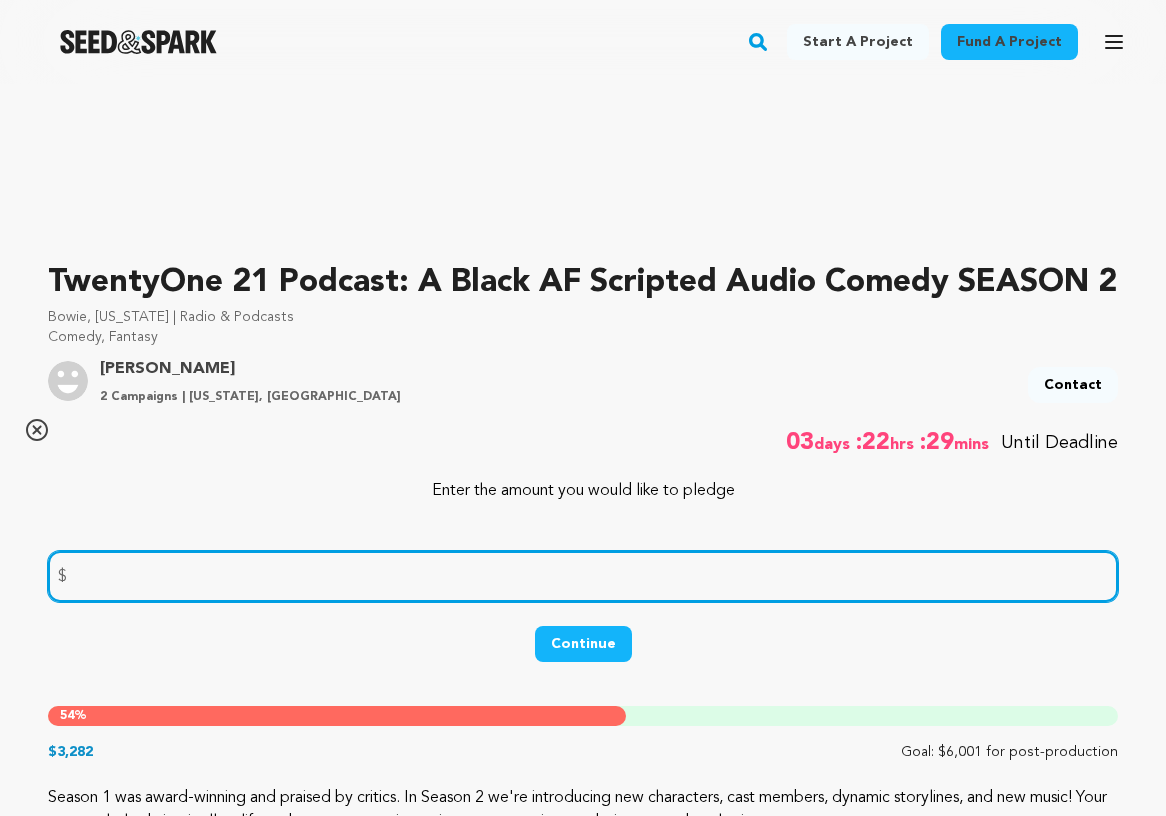 scroll, scrollTop: 462, scrollLeft: 0, axis: vertical 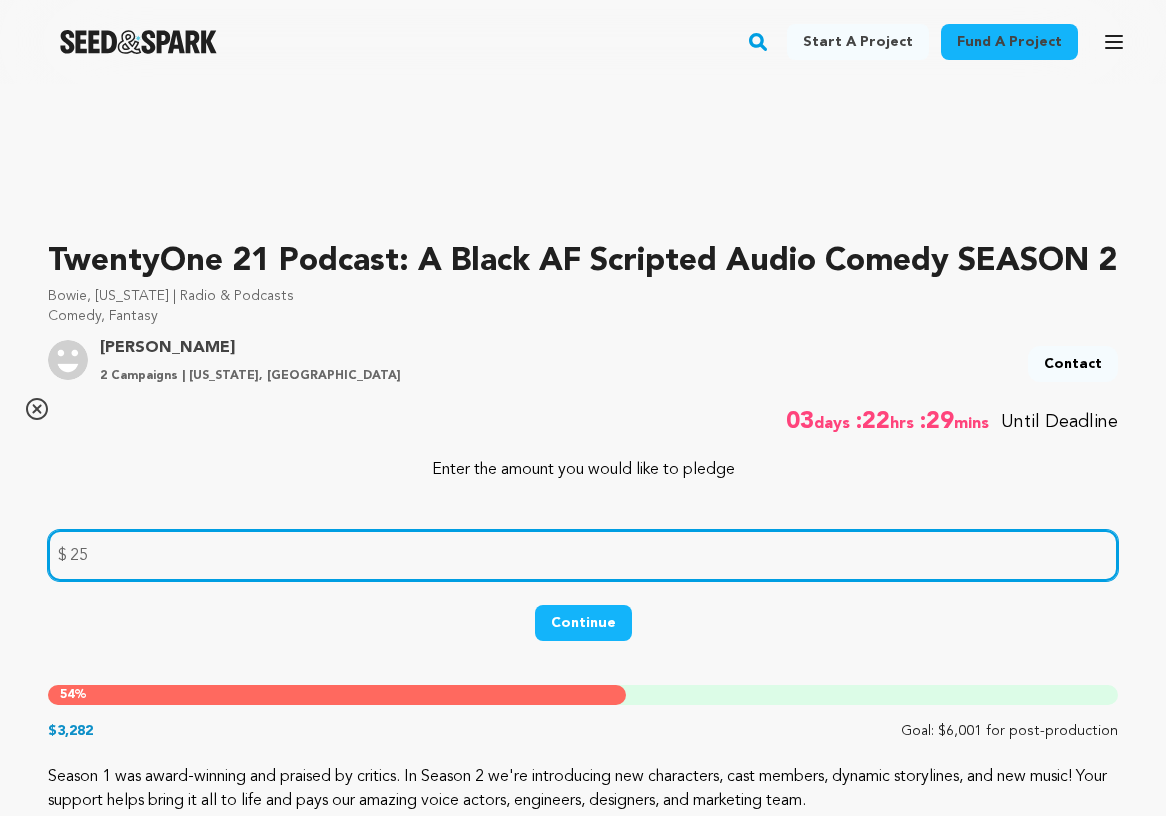 type on "25" 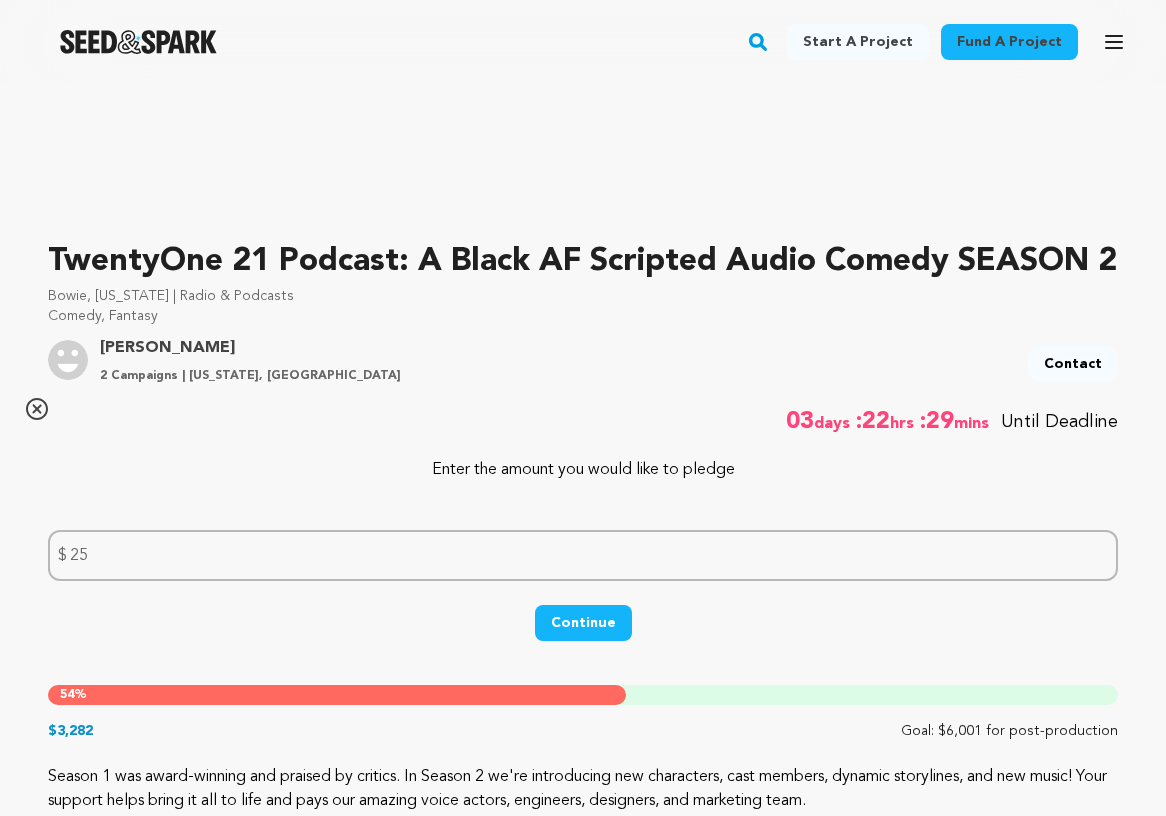 click on "Continue" at bounding box center [583, 623] 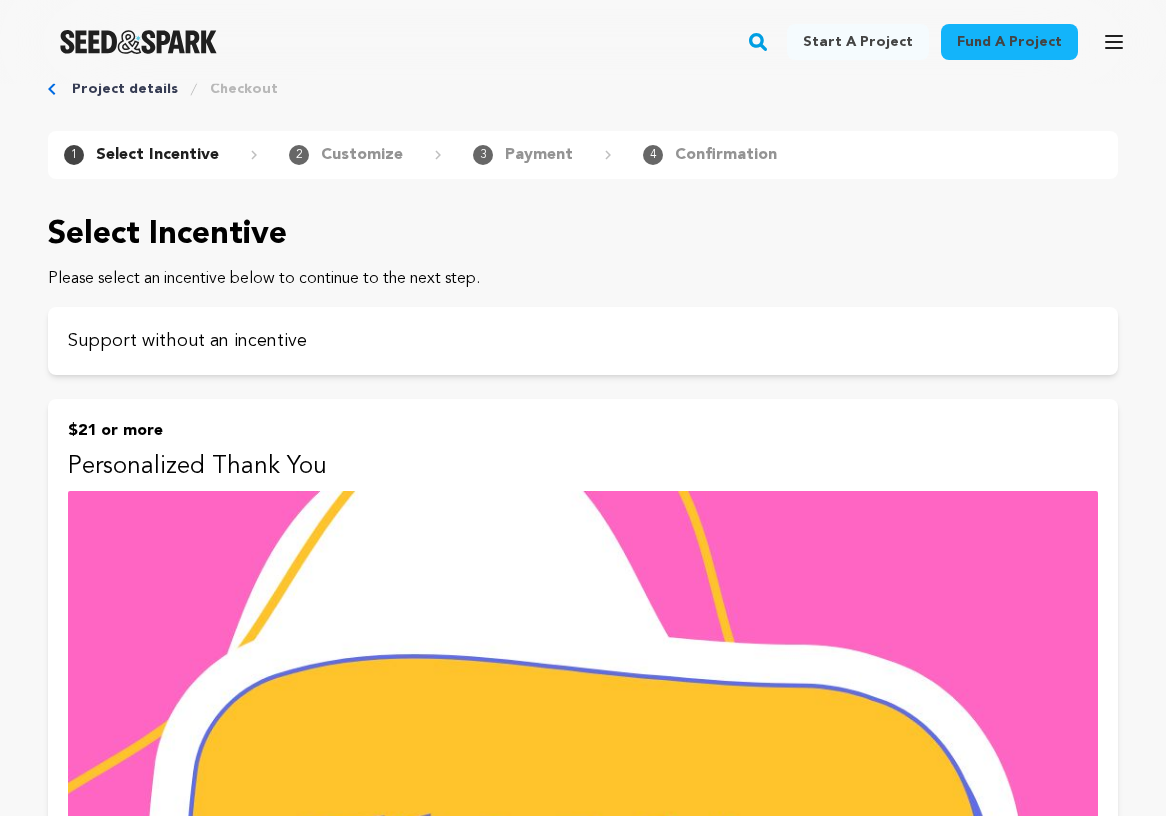 scroll, scrollTop: 63, scrollLeft: 0, axis: vertical 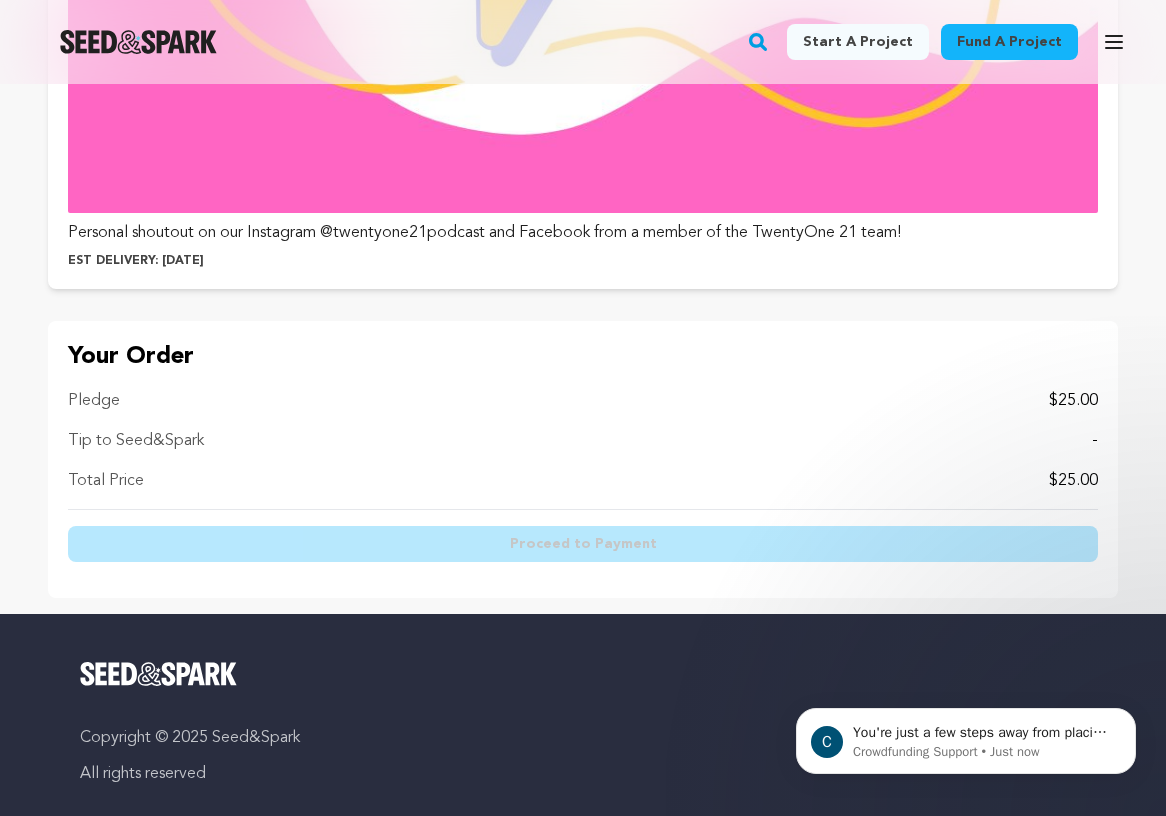 click on "Pledge
$25.00
Tip to Seed&Spark
-
Total Price
$25.00" at bounding box center (583, 449) 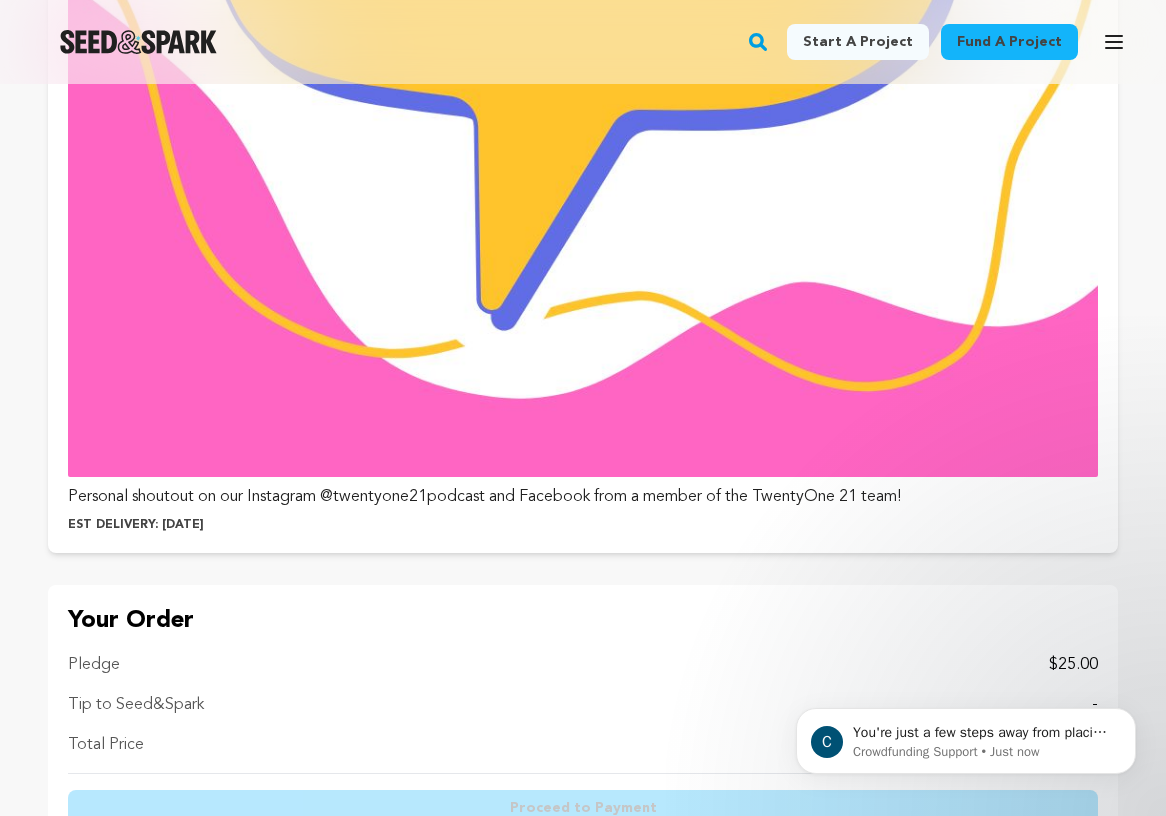 scroll, scrollTop: 1180, scrollLeft: 0, axis: vertical 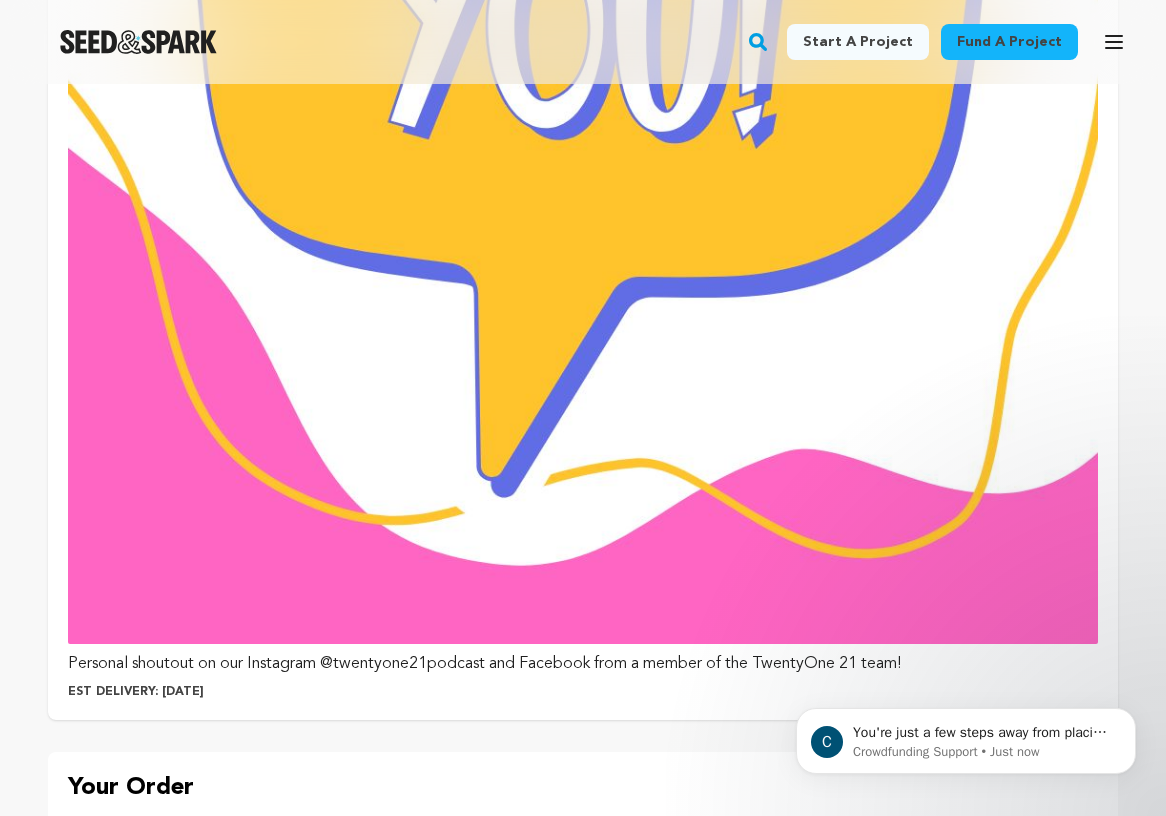 click at bounding box center (583, 0) 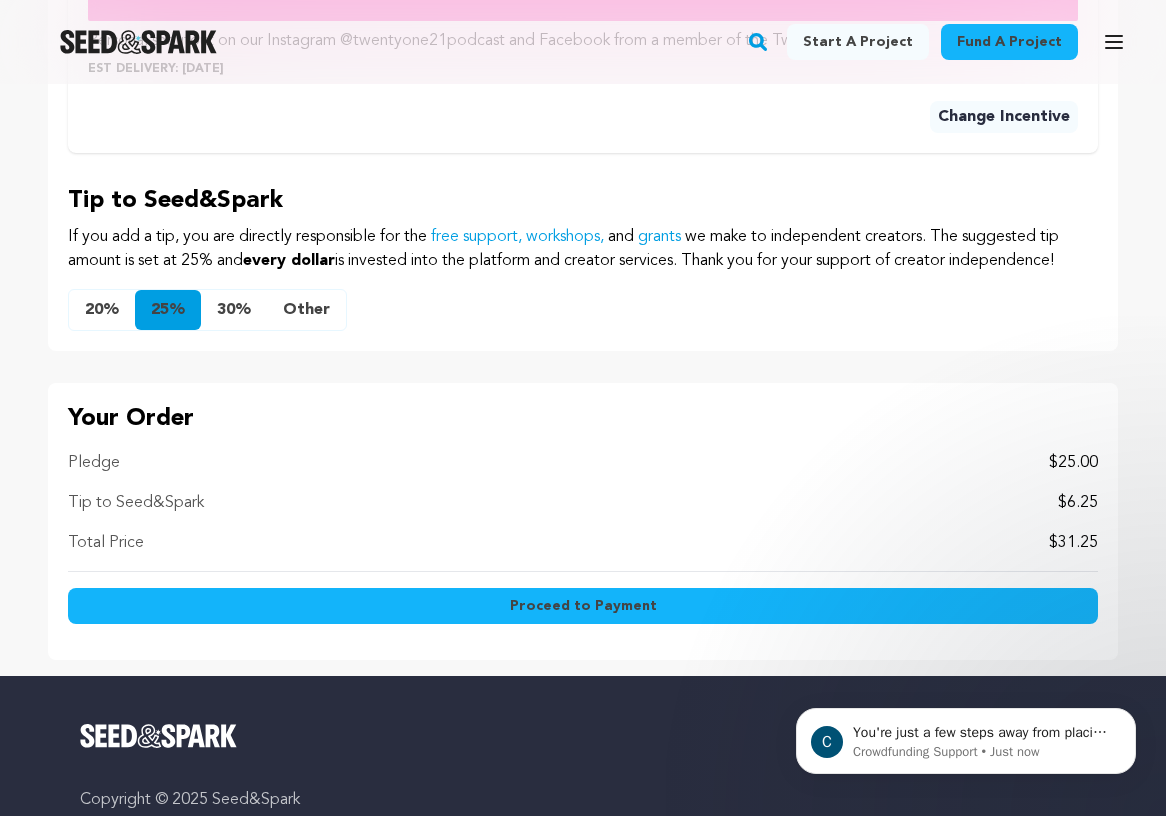 scroll, scrollTop: 2452, scrollLeft: 0, axis: vertical 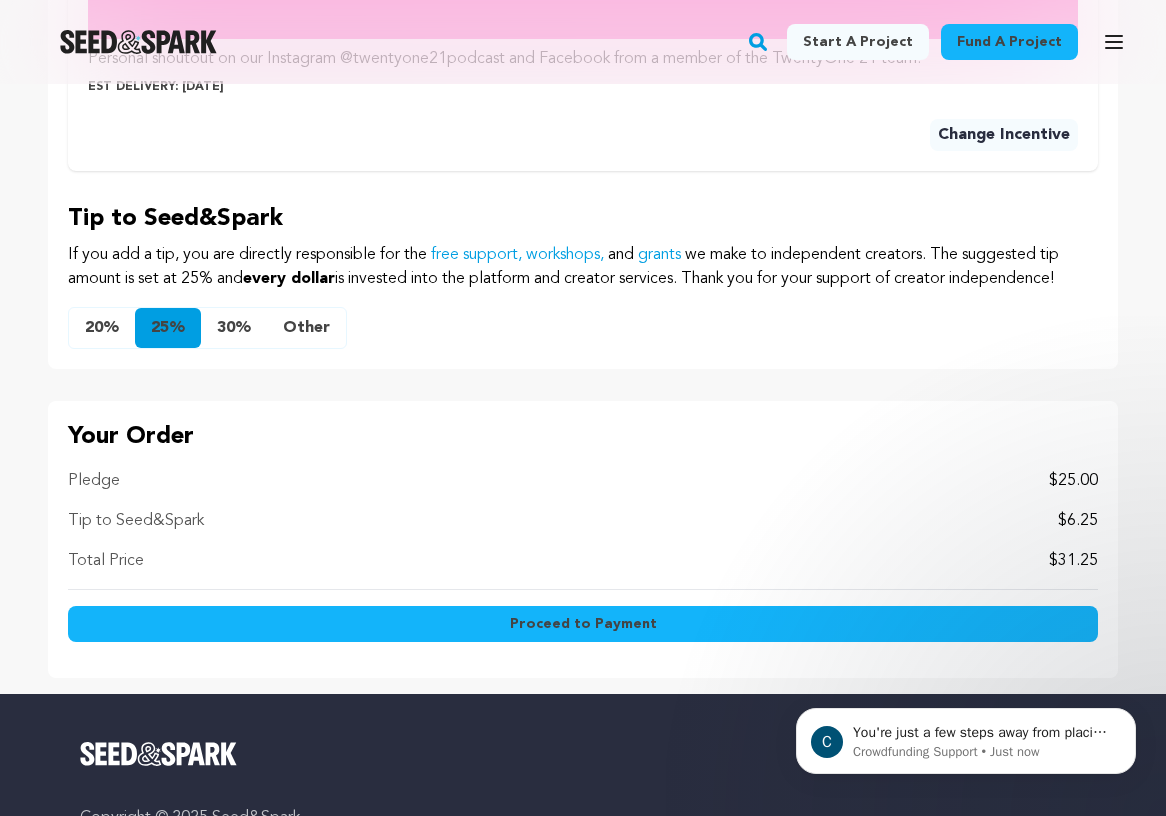 click on "Other" at bounding box center [306, 328] 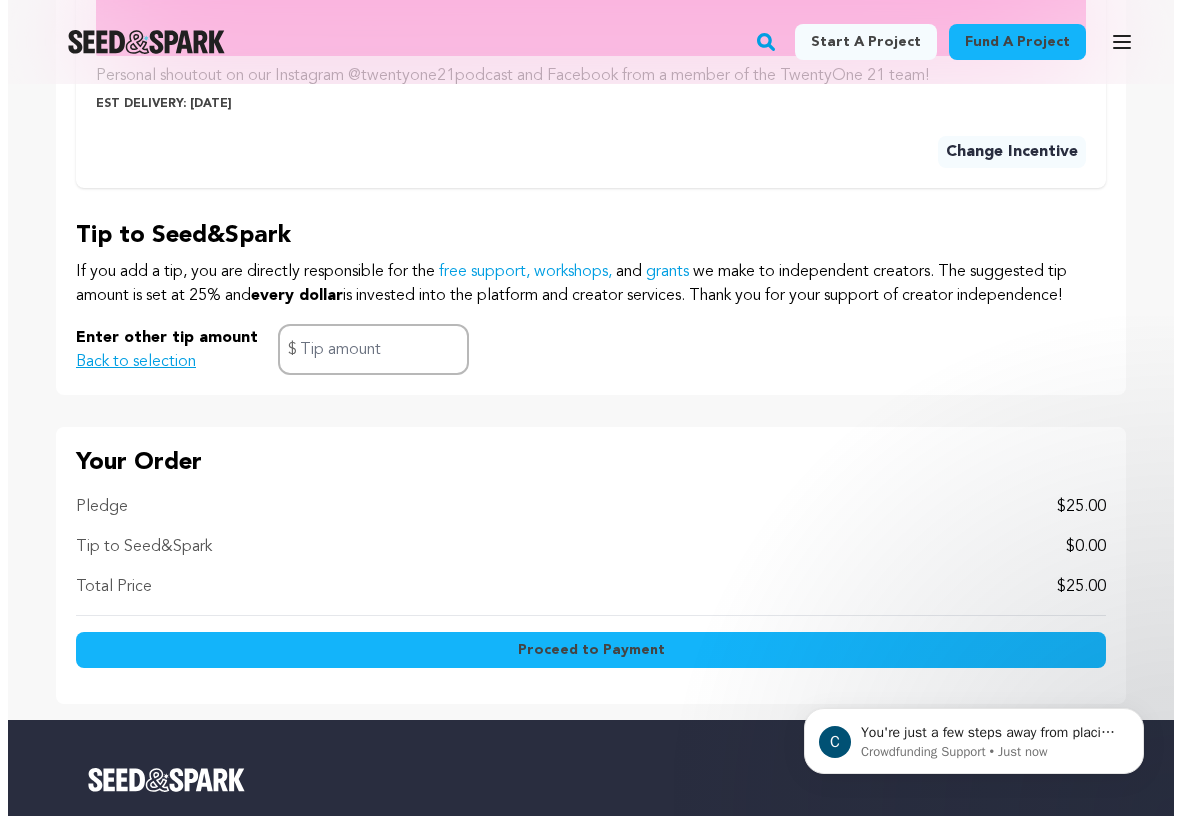 scroll, scrollTop: 2447, scrollLeft: 0, axis: vertical 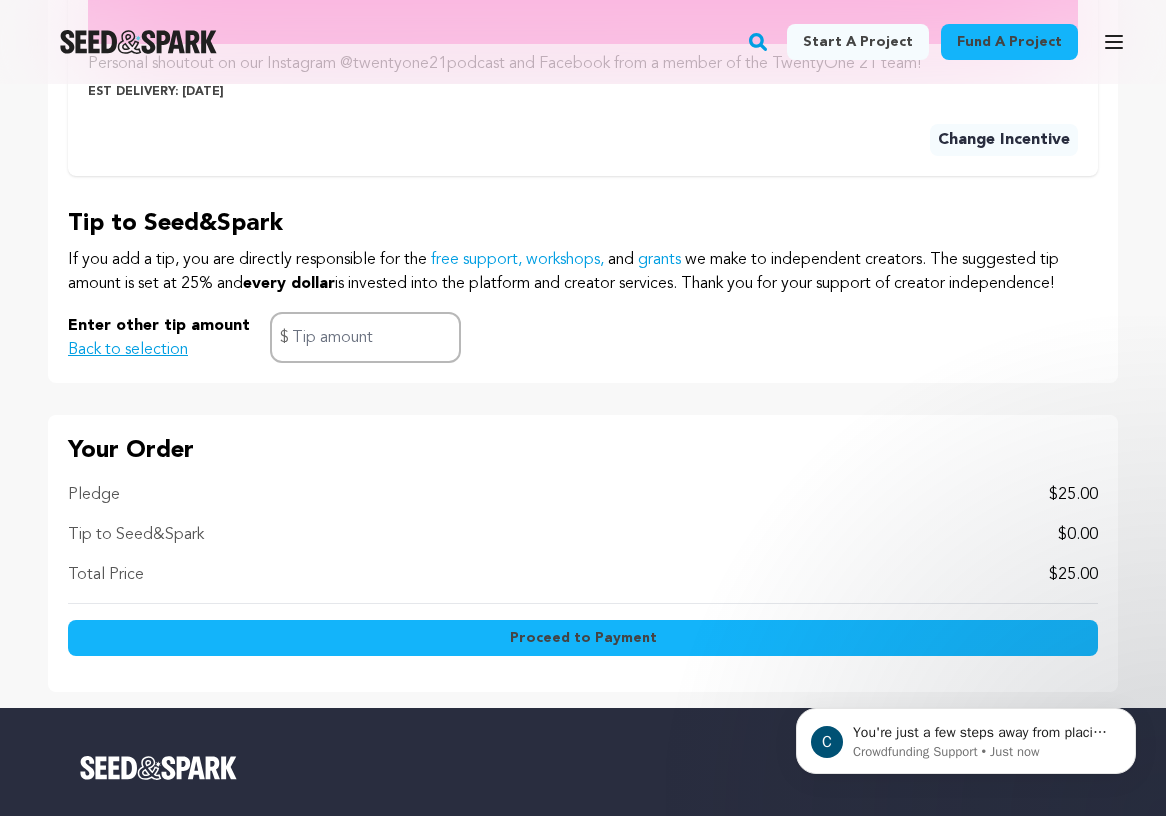 click on "Proceed to Payment" at bounding box center (583, 638) 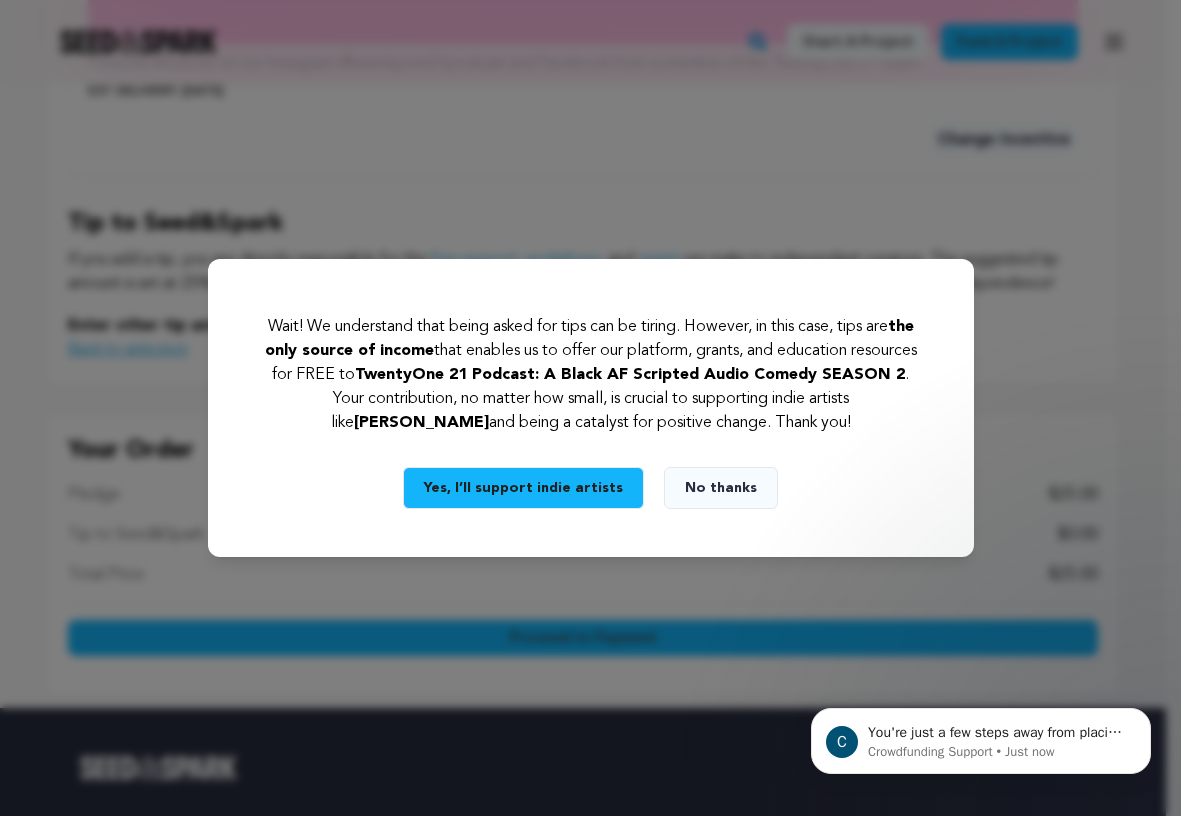 click on "No thanks" at bounding box center [721, 488] 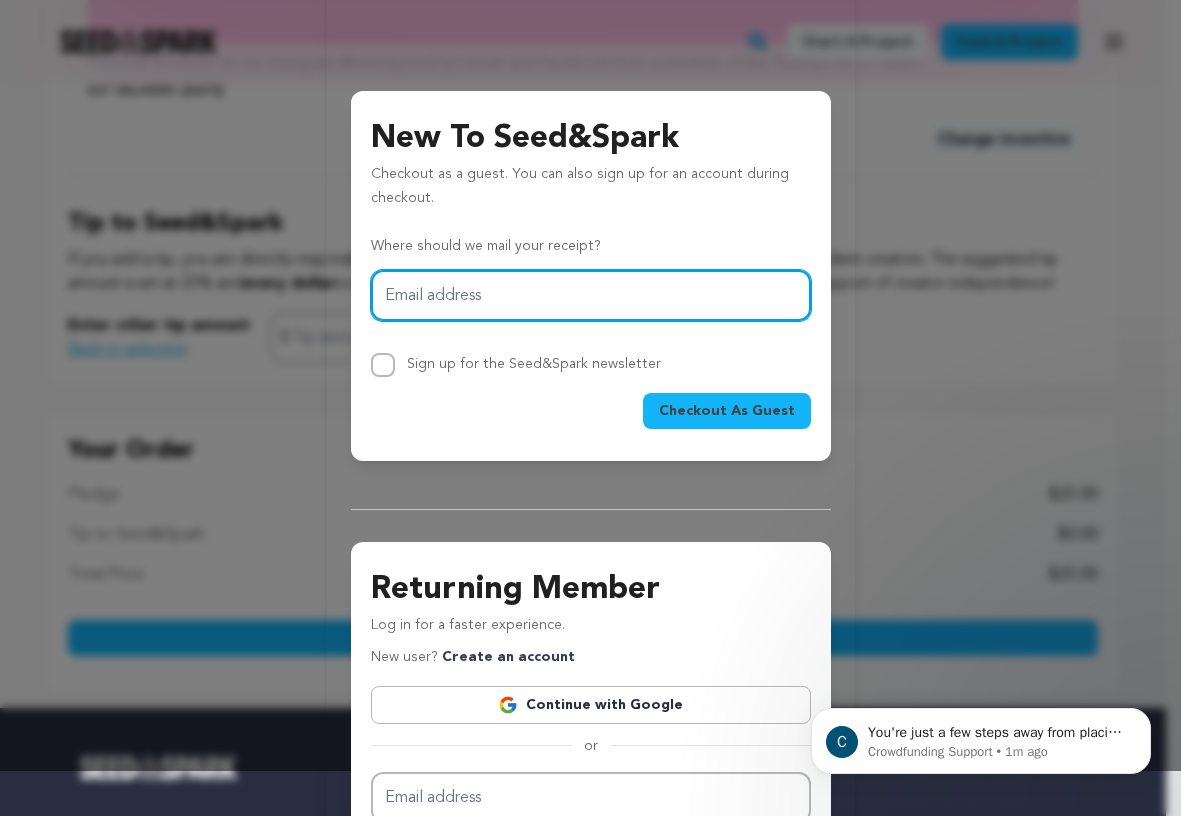 scroll, scrollTop: 40, scrollLeft: 0, axis: vertical 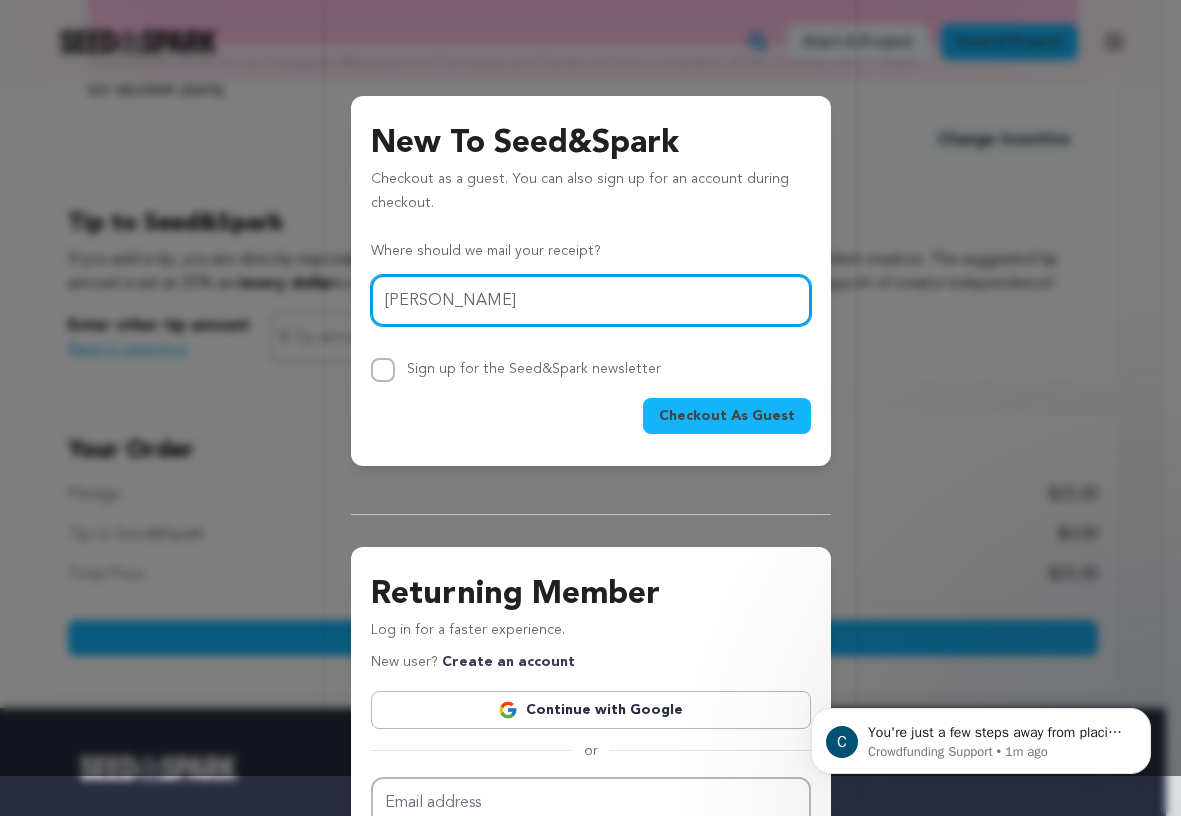 type on "jeffman821@yahoo.com" 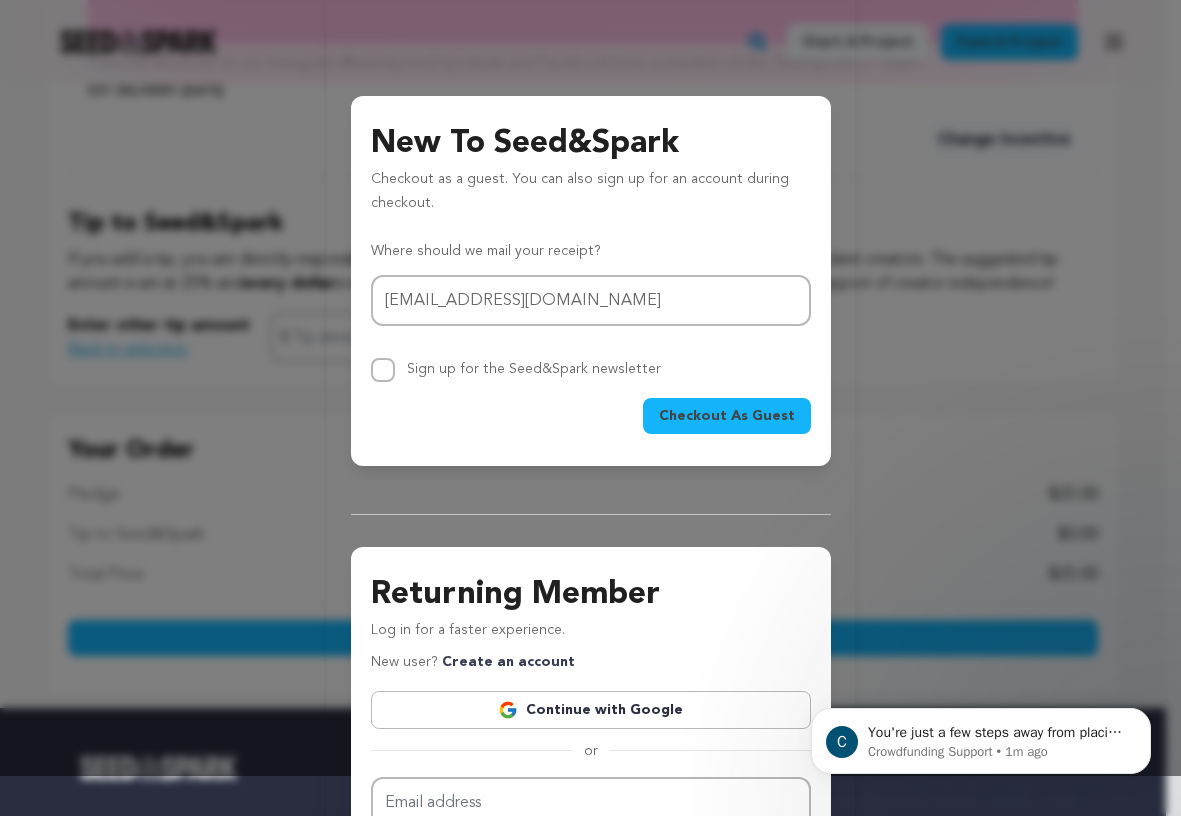 click on "Checkout As Guest" at bounding box center (727, 416) 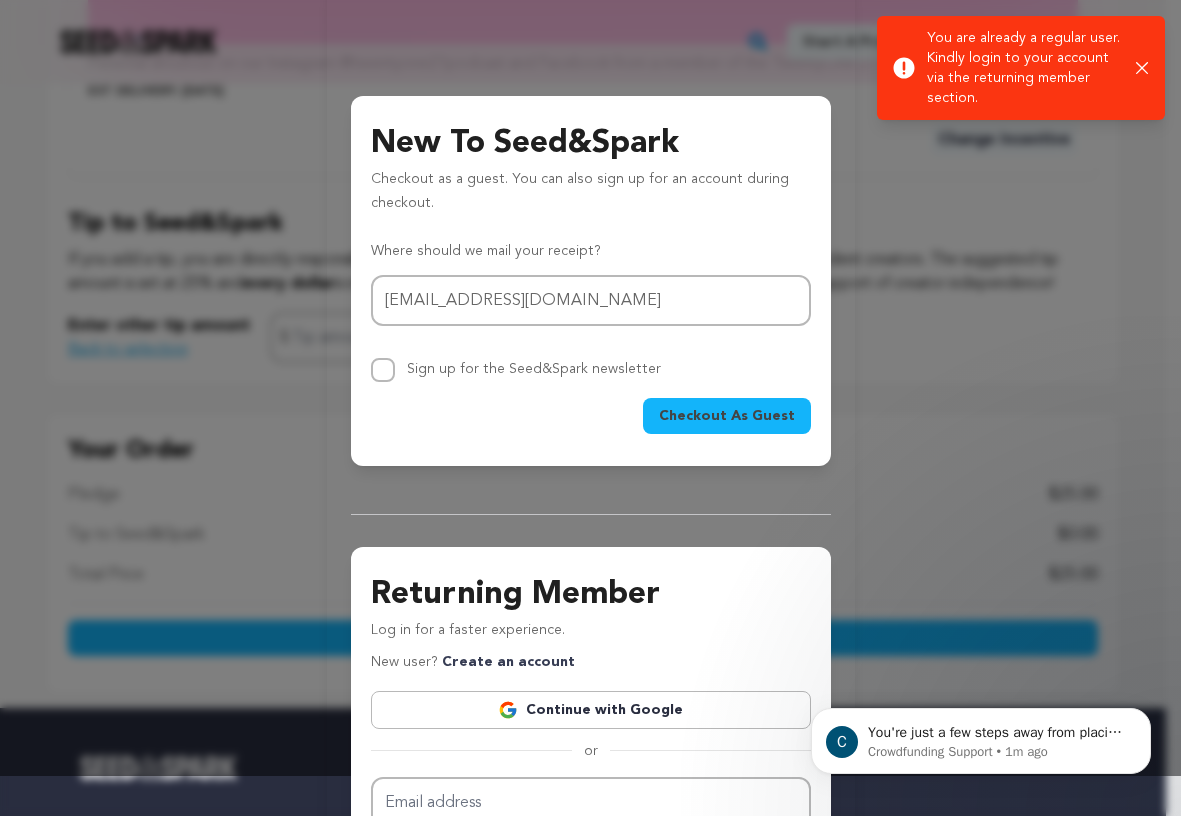 click 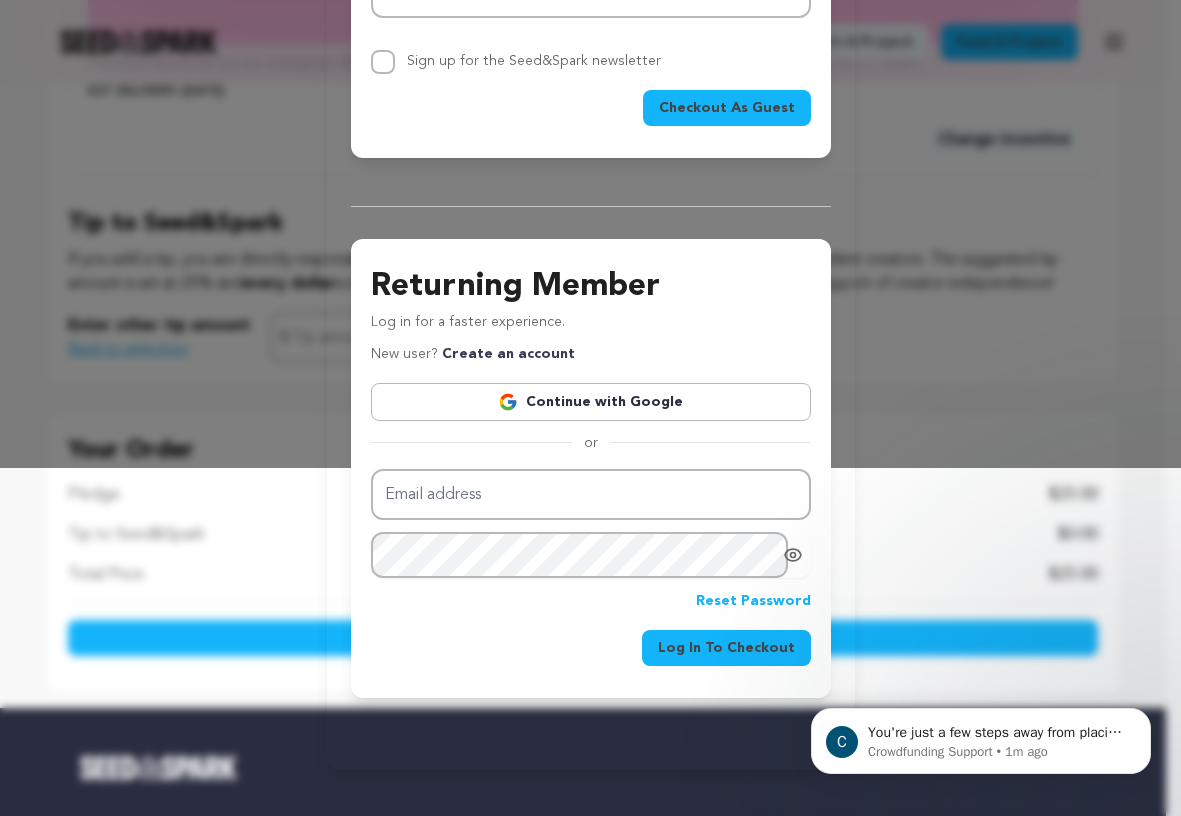 scroll, scrollTop: 352, scrollLeft: 0, axis: vertical 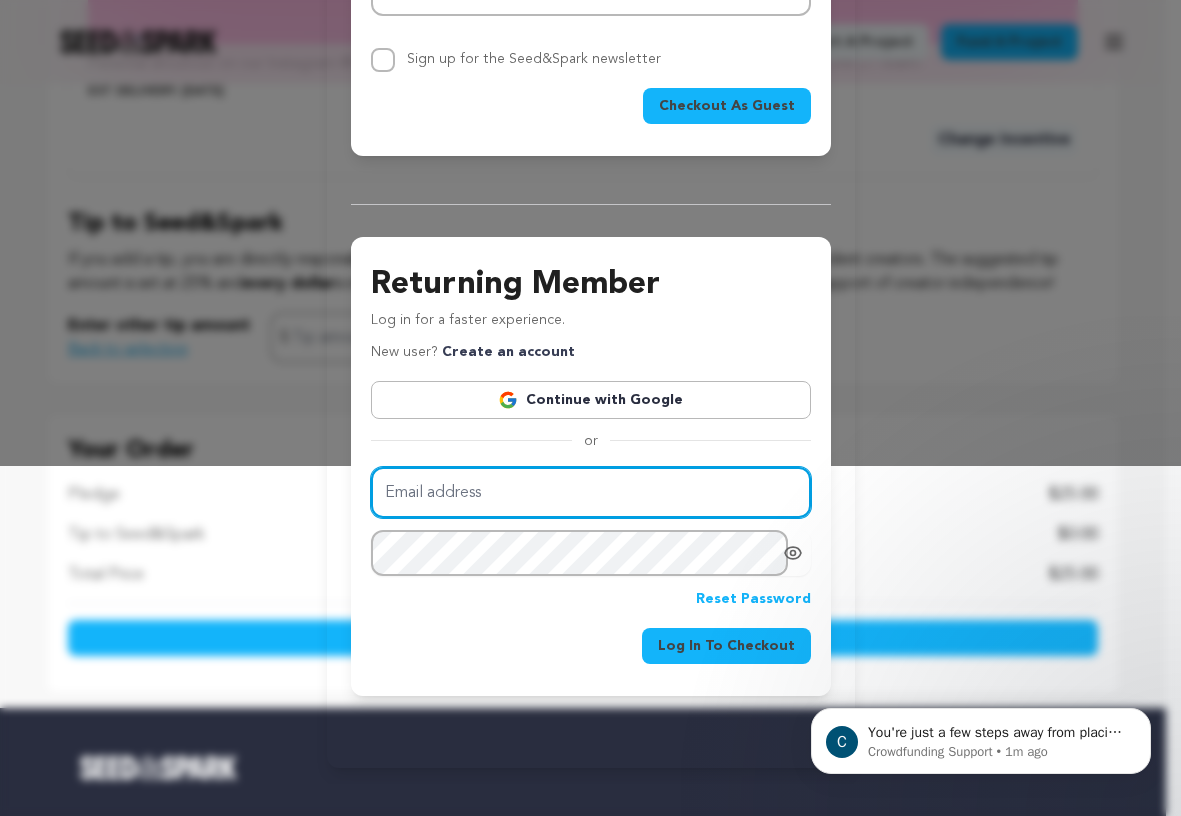 click on "Email address" at bounding box center [591, 492] 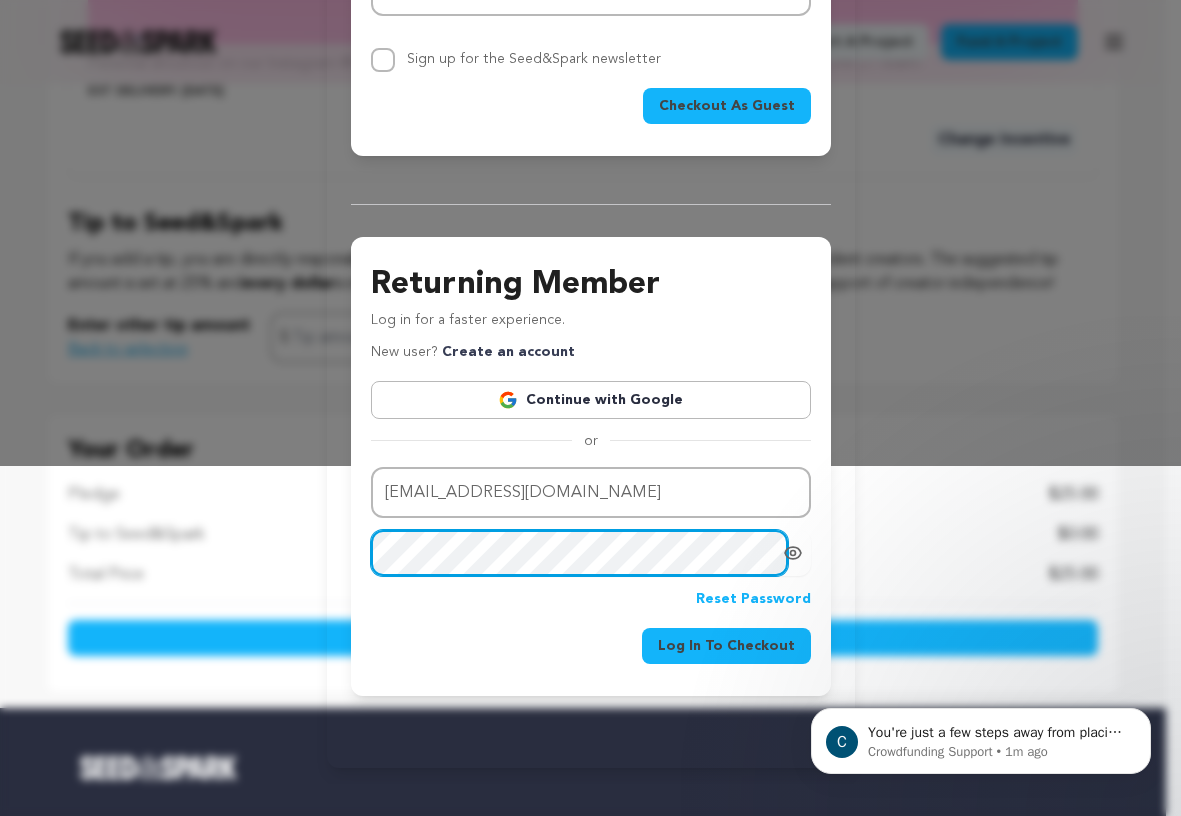 click on "Log In To Checkout" at bounding box center [726, 646] 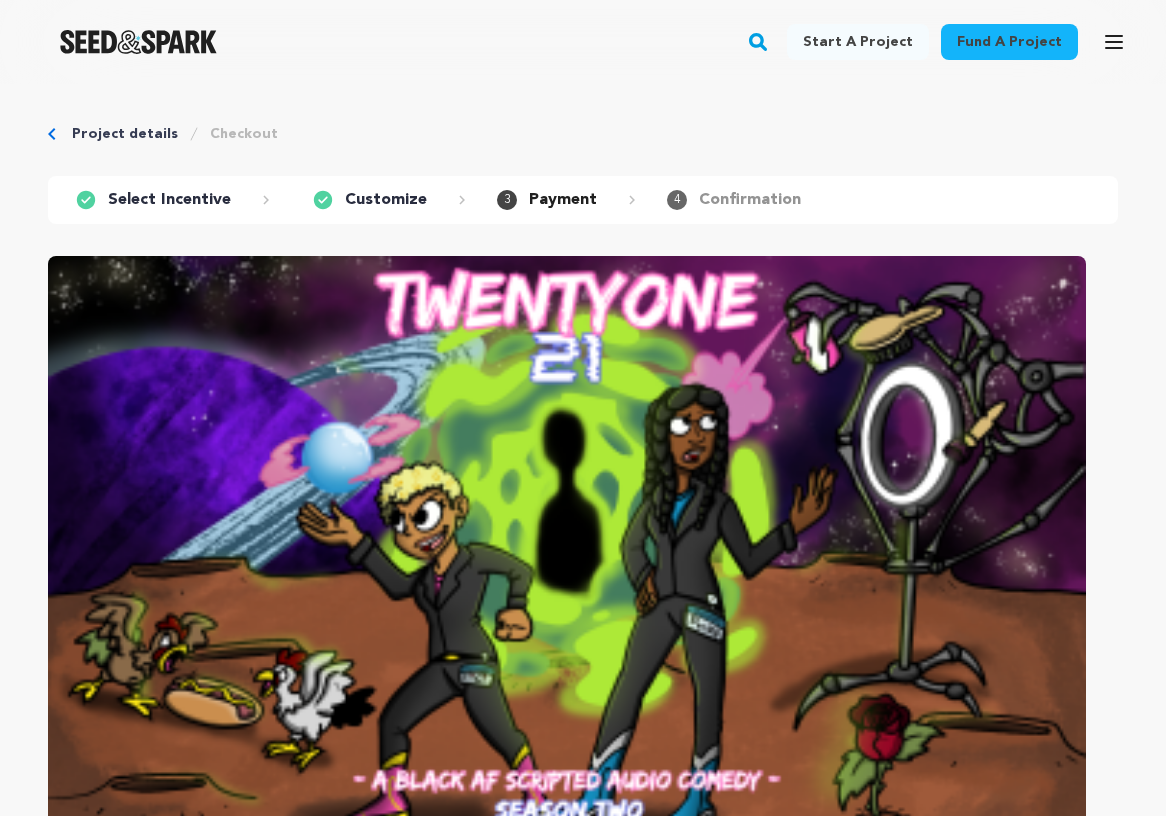 scroll, scrollTop: 0, scrollLeft: 0, axis: both 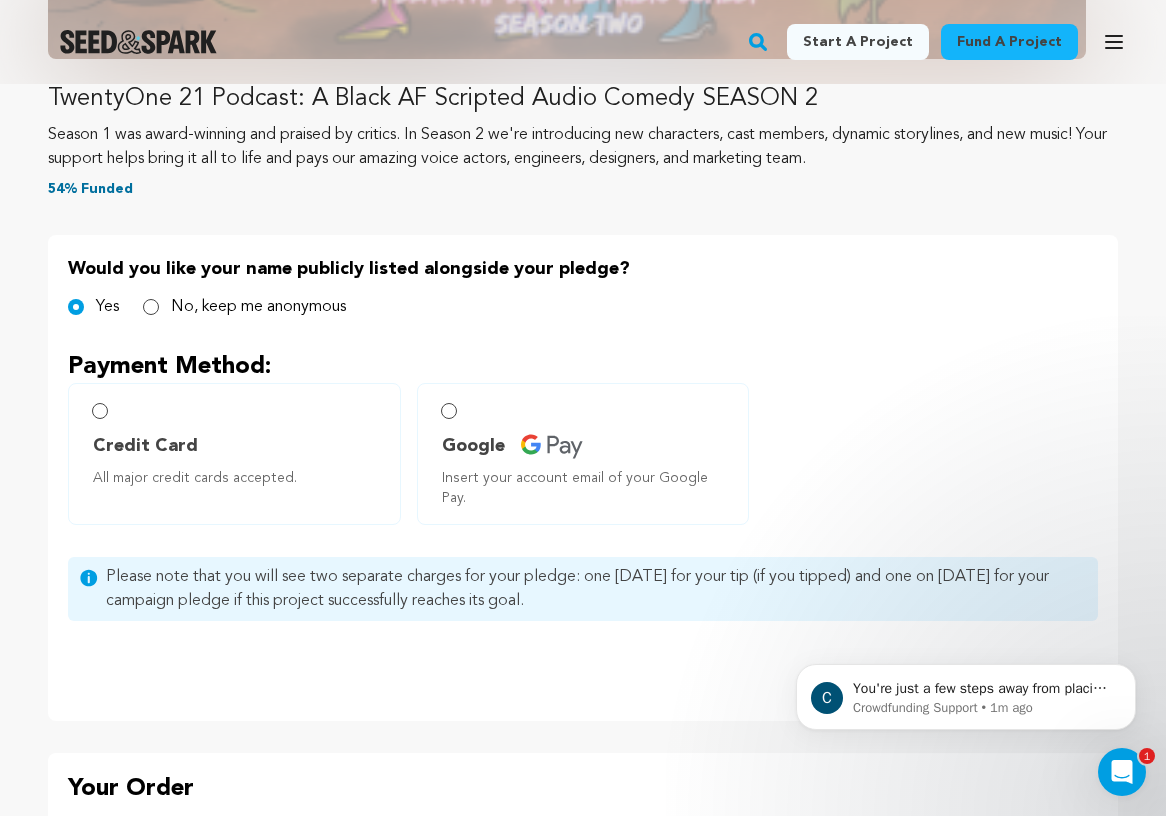click on "Credit Card" at bounding box center (145, 446) 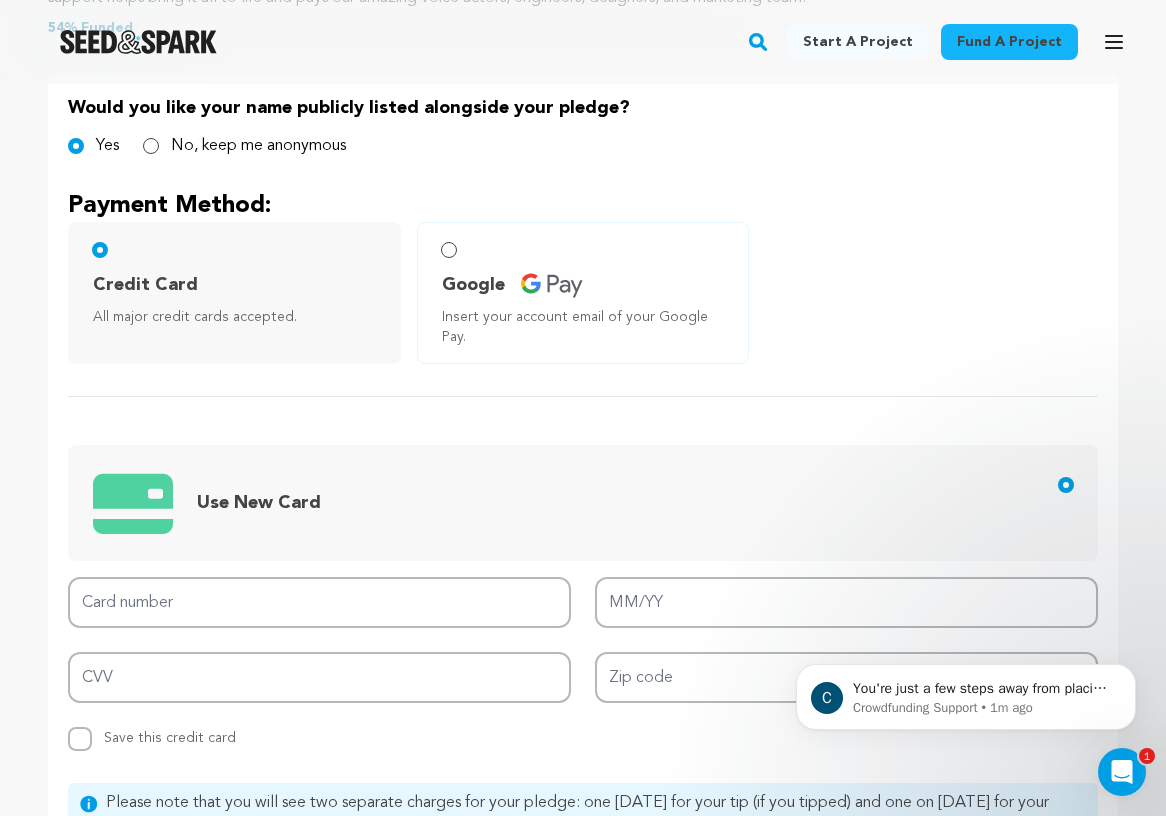 scroll, scrollTop: 1007, scrollLeft: 0, axis: vertical 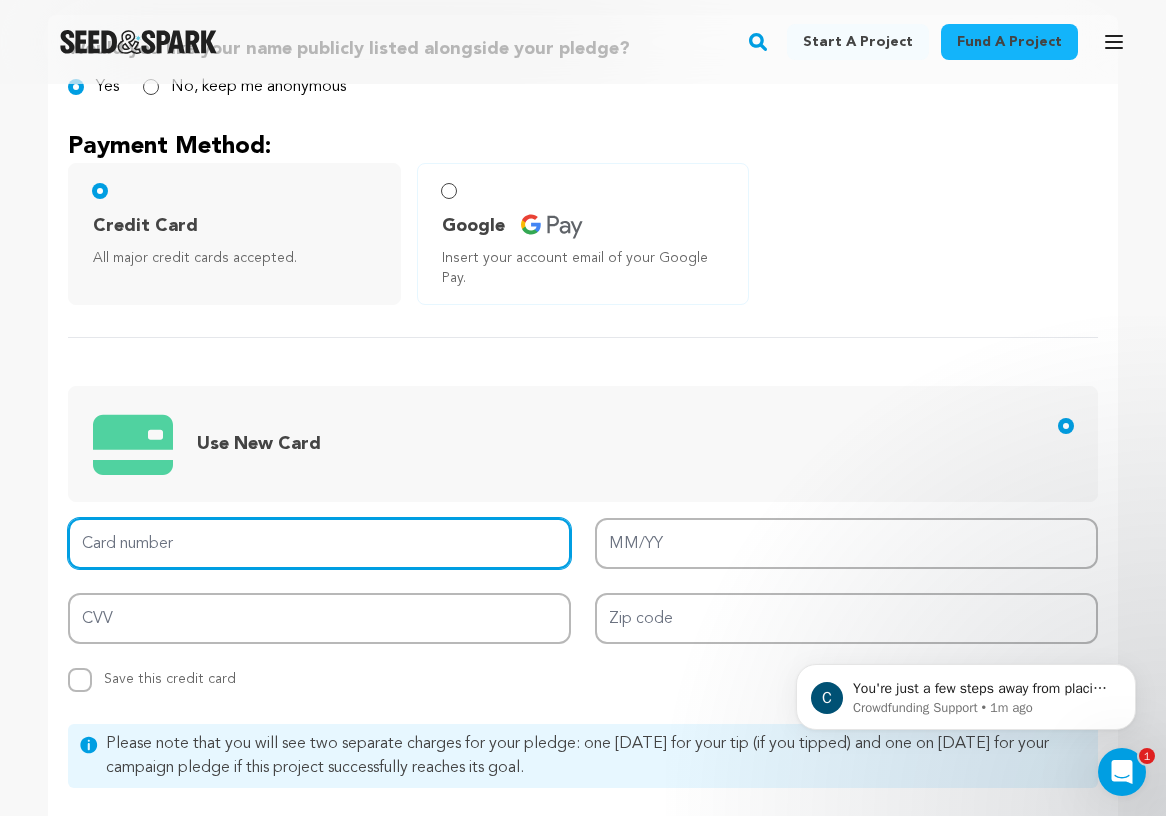 click on "Card number" at bounding box center (319, 543) 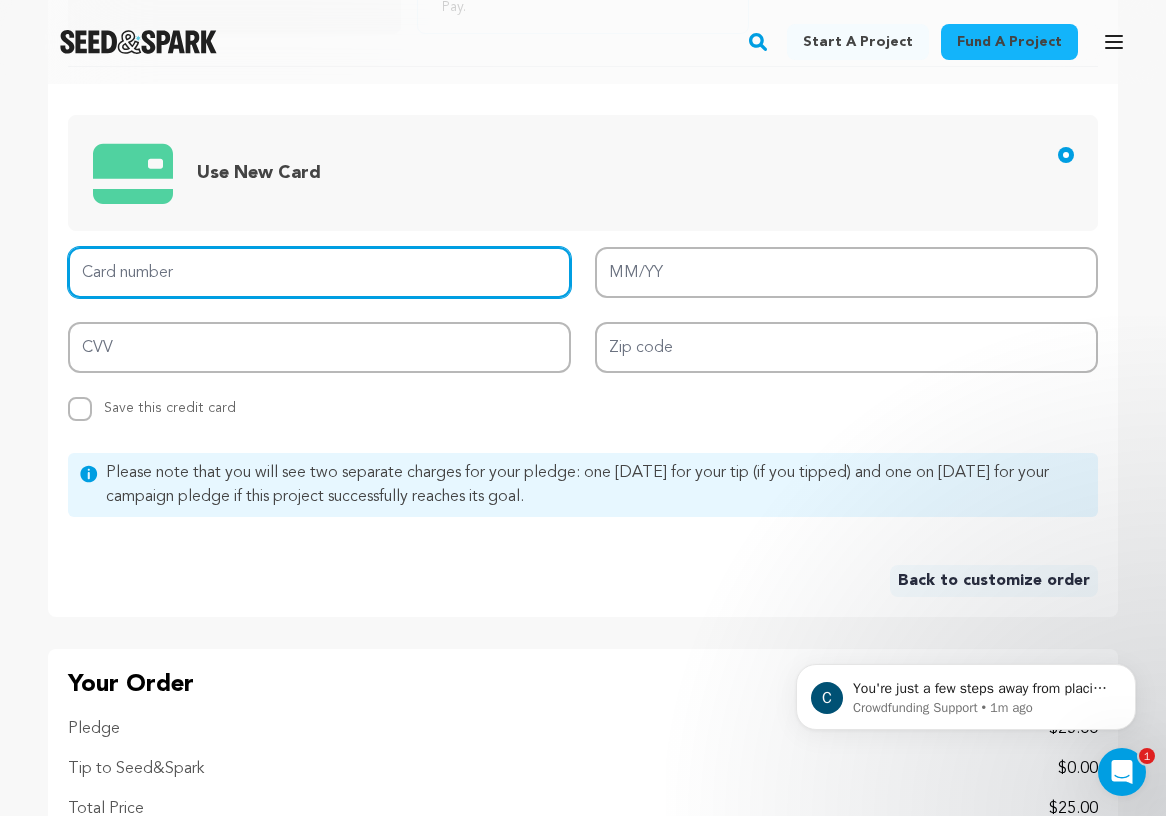 scroll, scrollTop: 1283, scrollLeft: 0, axis: vertical 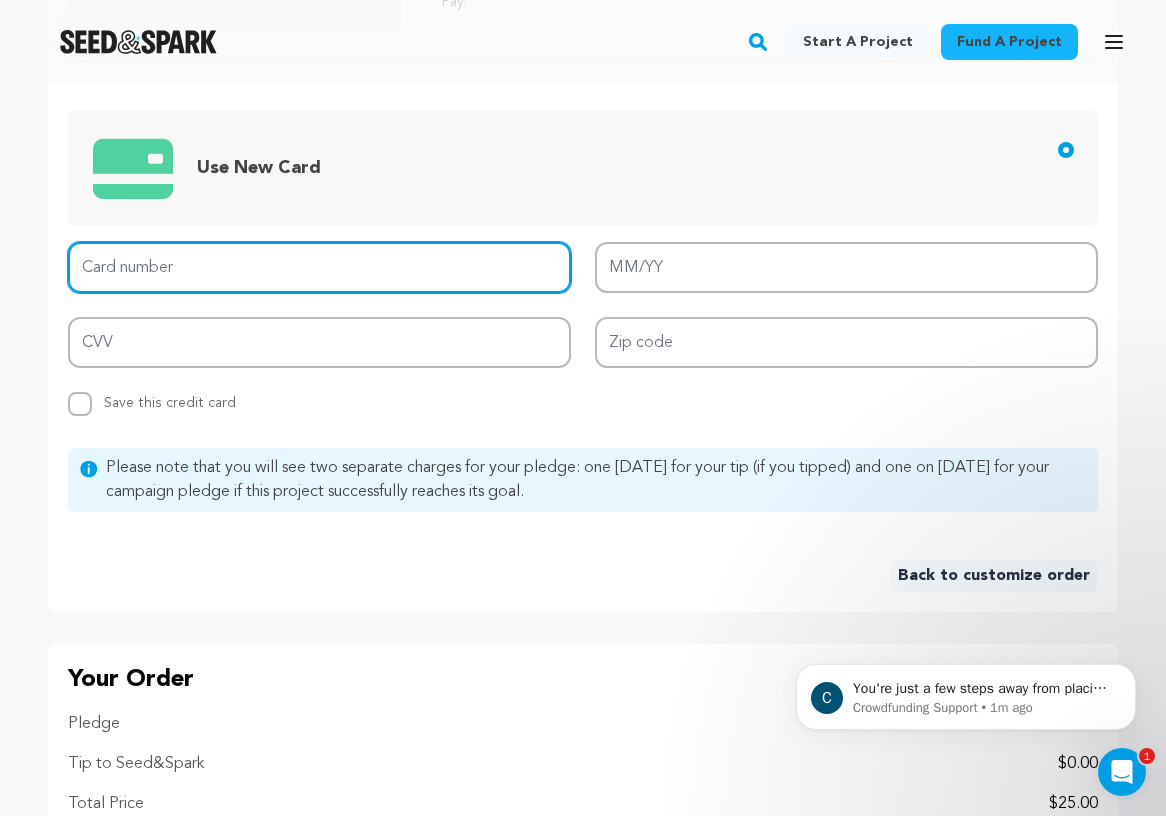 click on "Card number" at bounding box center (319, 267) 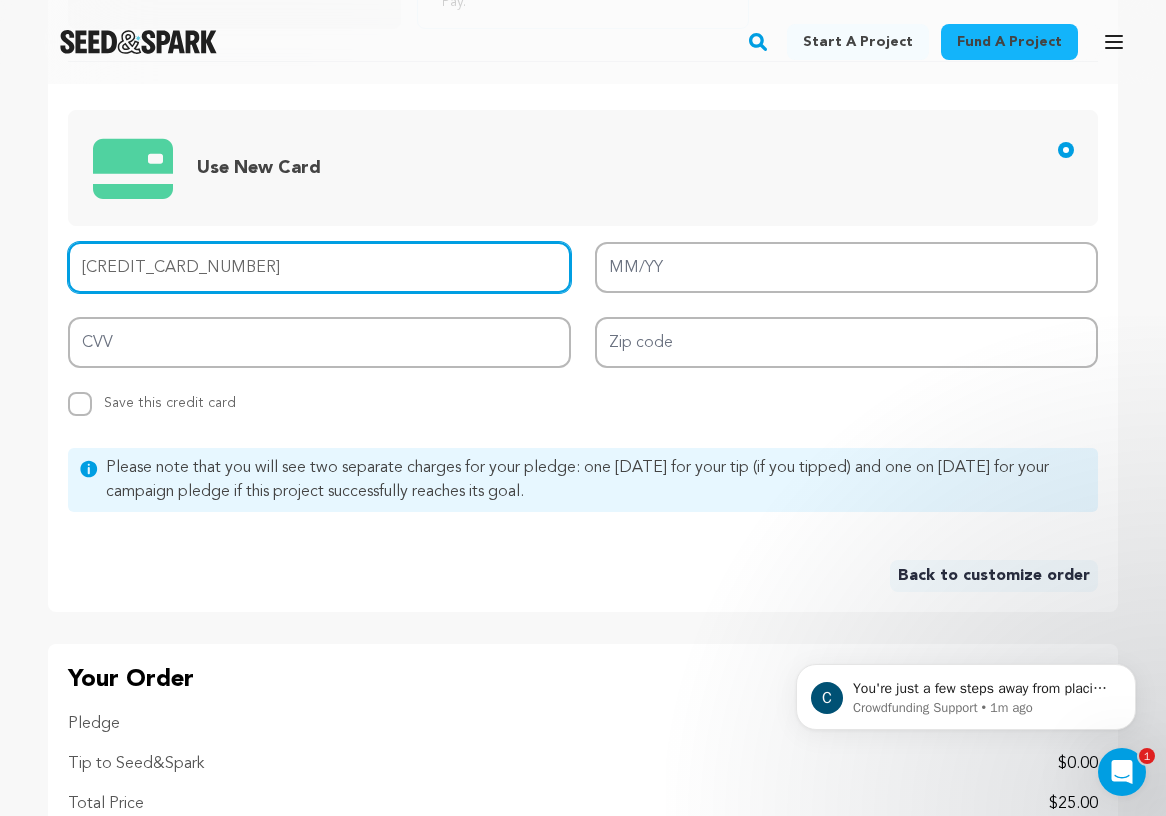 type on "4147 2024 5576 0320" 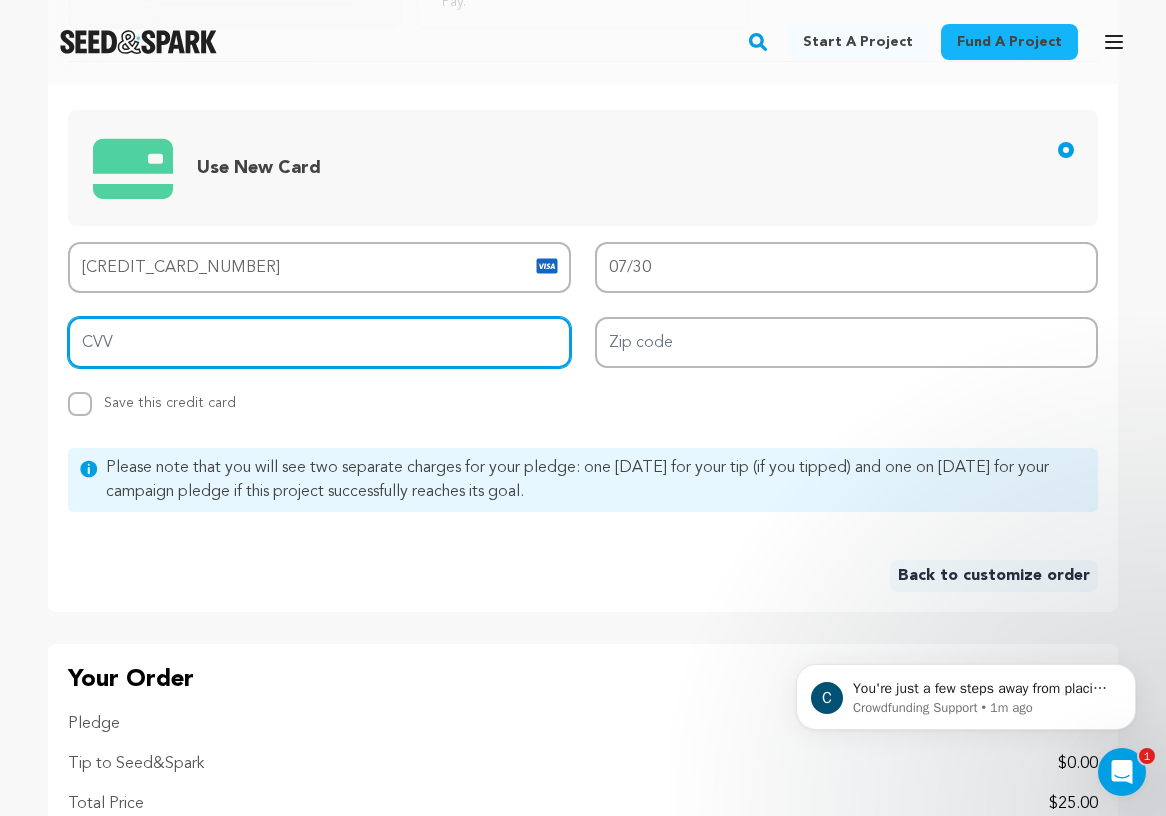 click on "CVV" at bounding box center (319, 342) 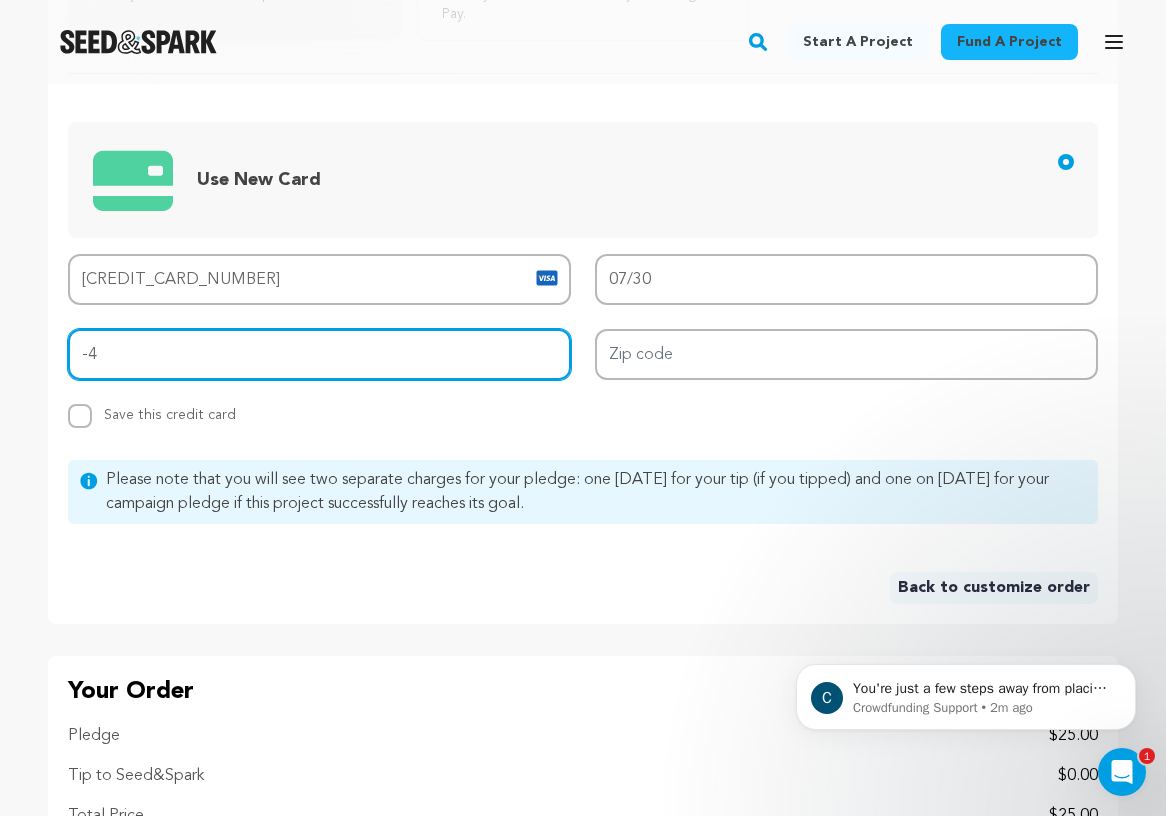 scroll, scrollTop: 1190, scrollLeft: 0, axis: vertical 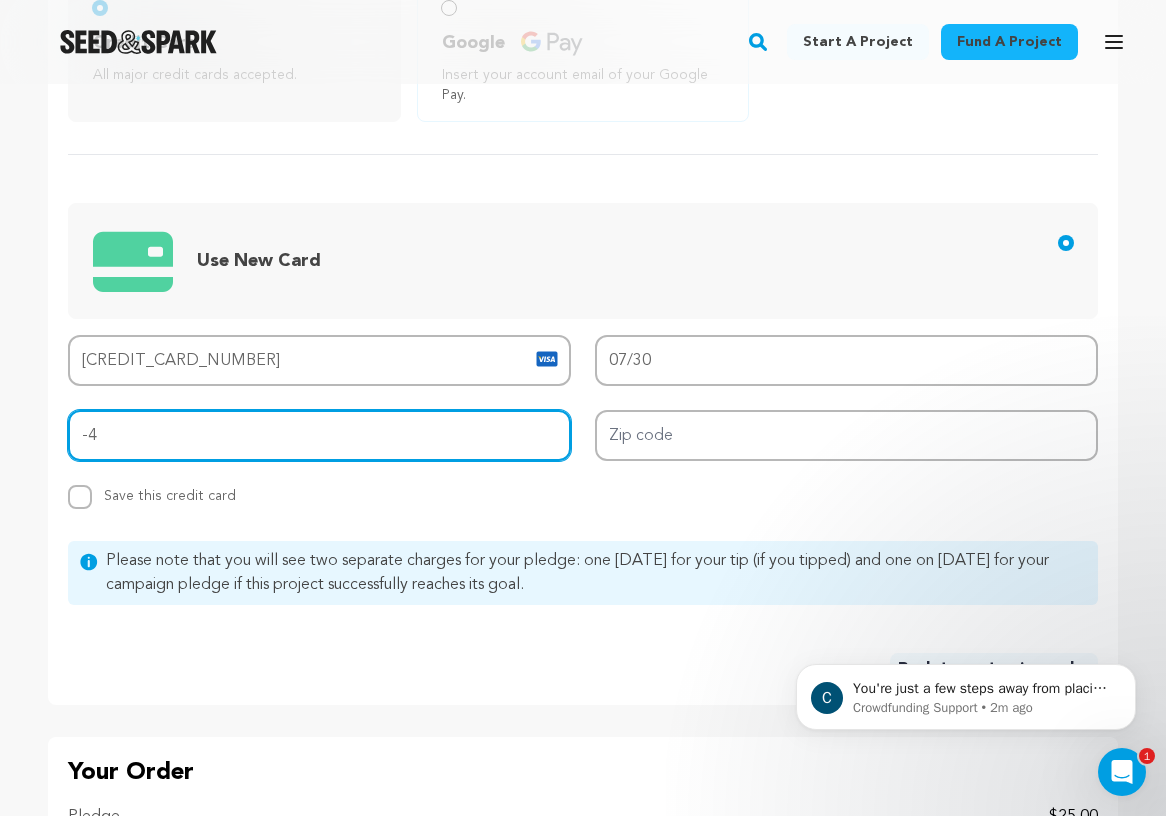 type on "-4" 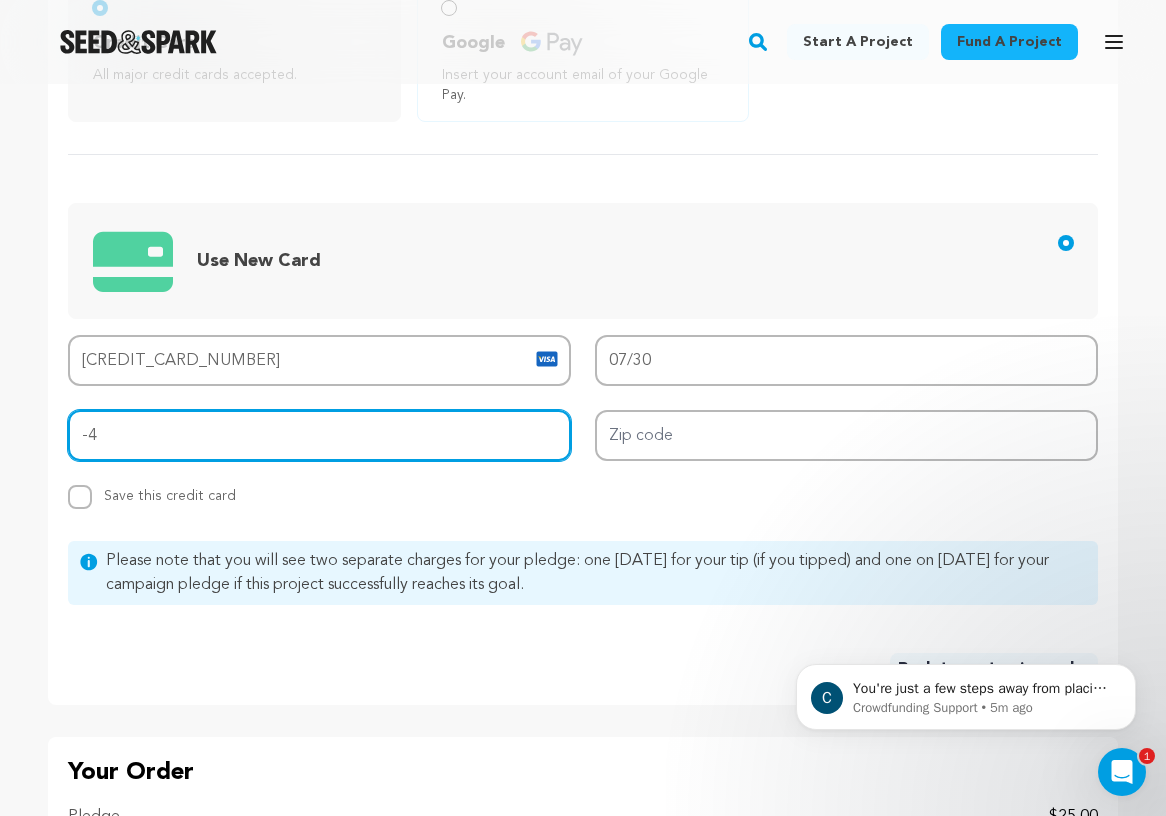 click on "-4" at bounding box center [319, 435] 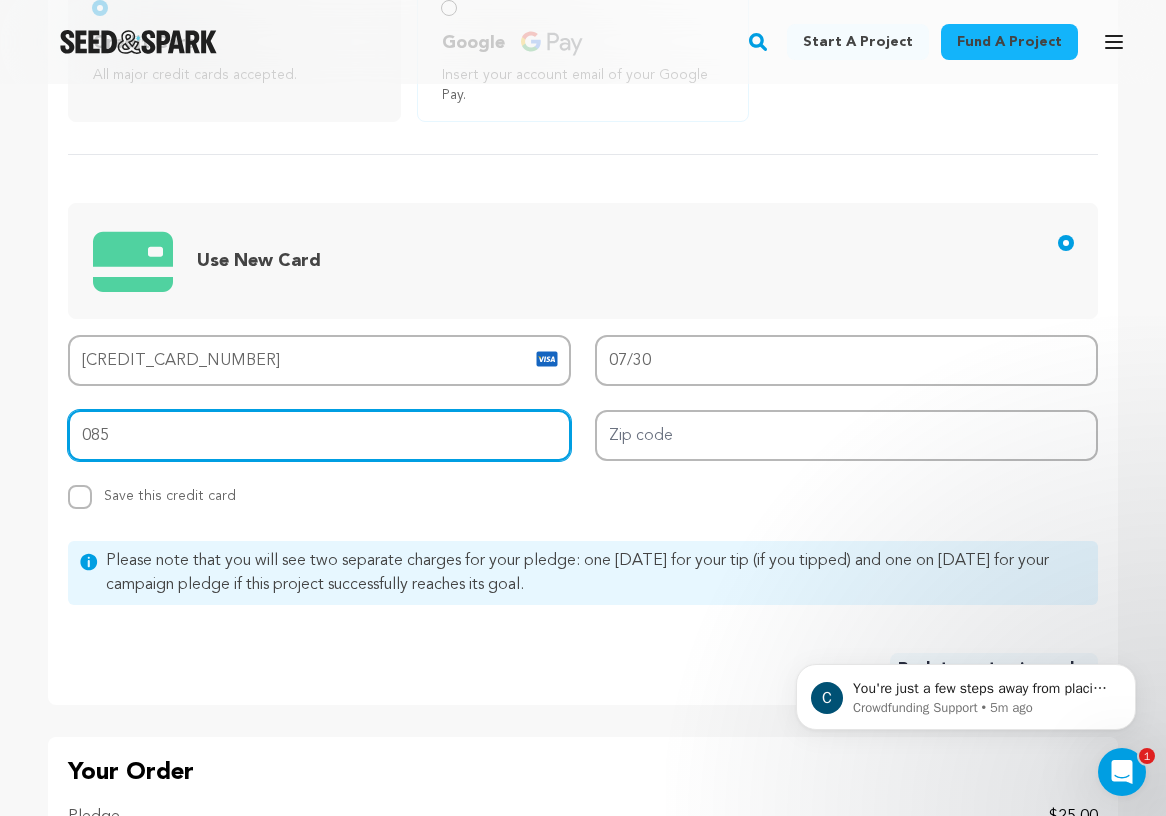 type on "085" 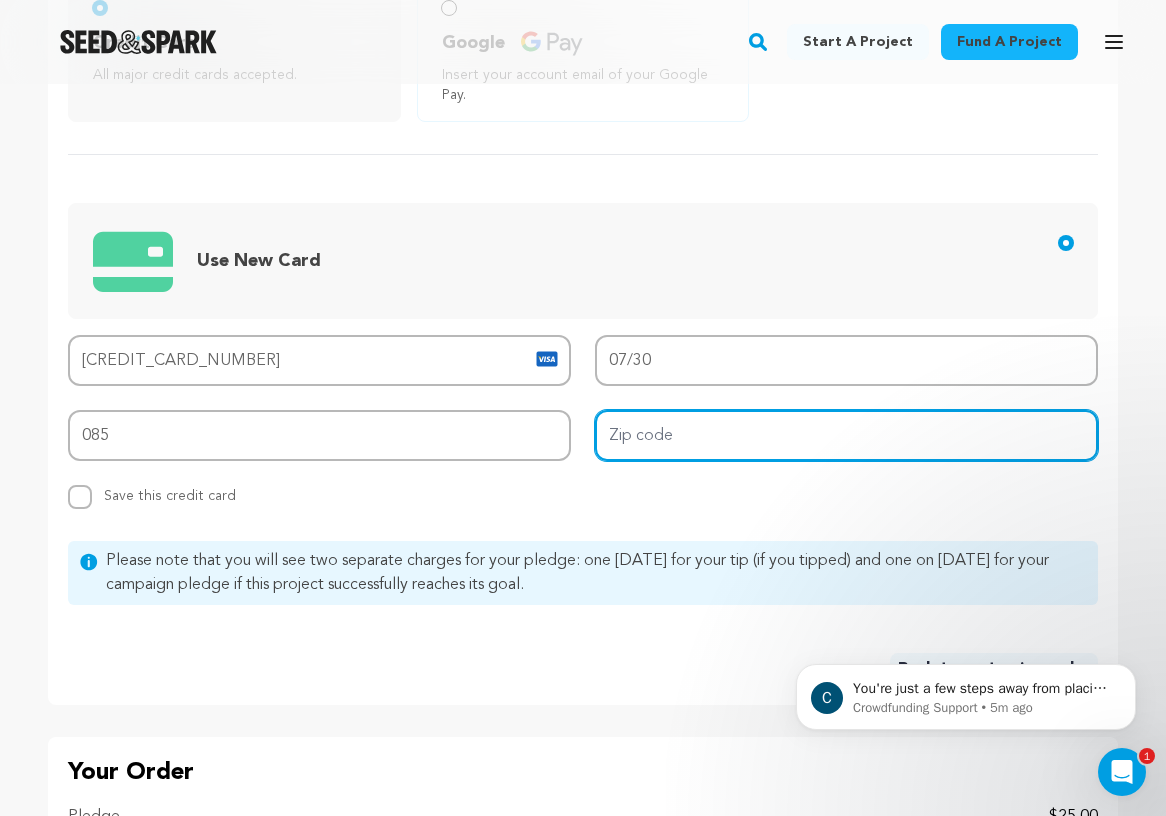 click on "Zip code" at bounding box center [846, 435] 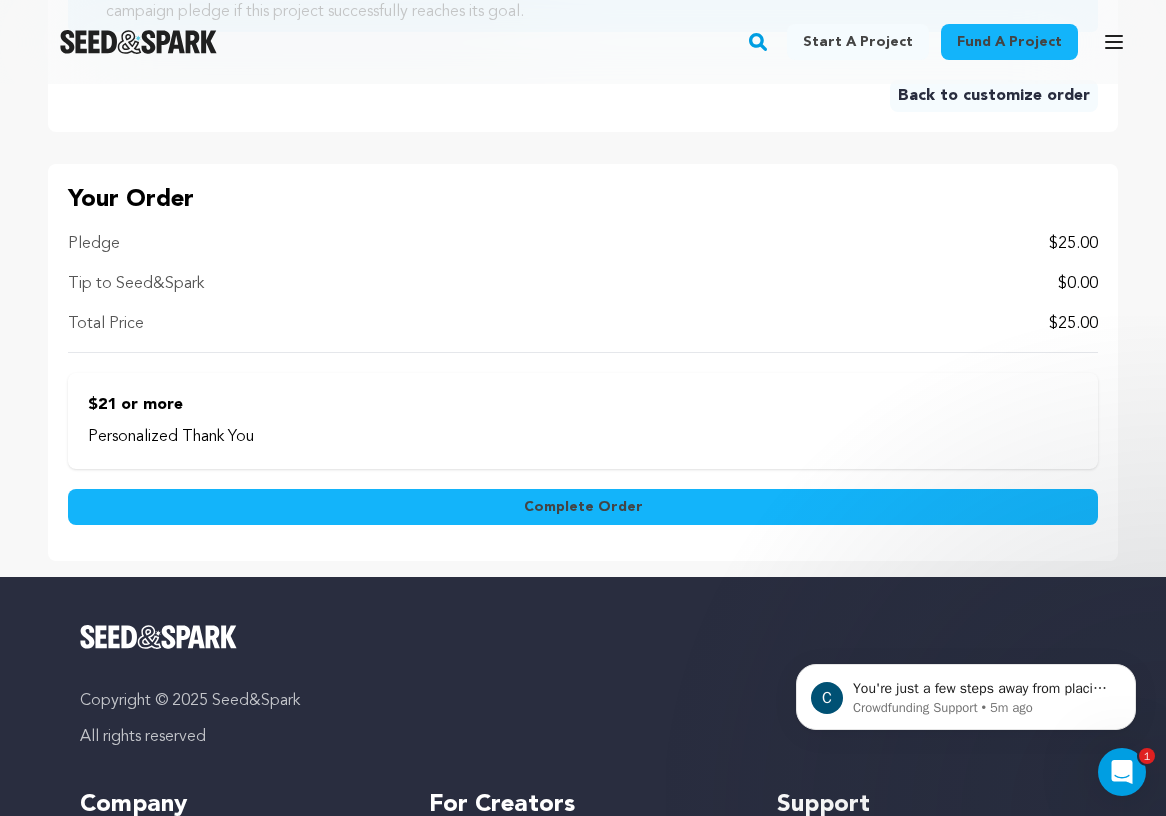 scroll, scrollTop: 1832, scrollLeft: 0, axis: vertical 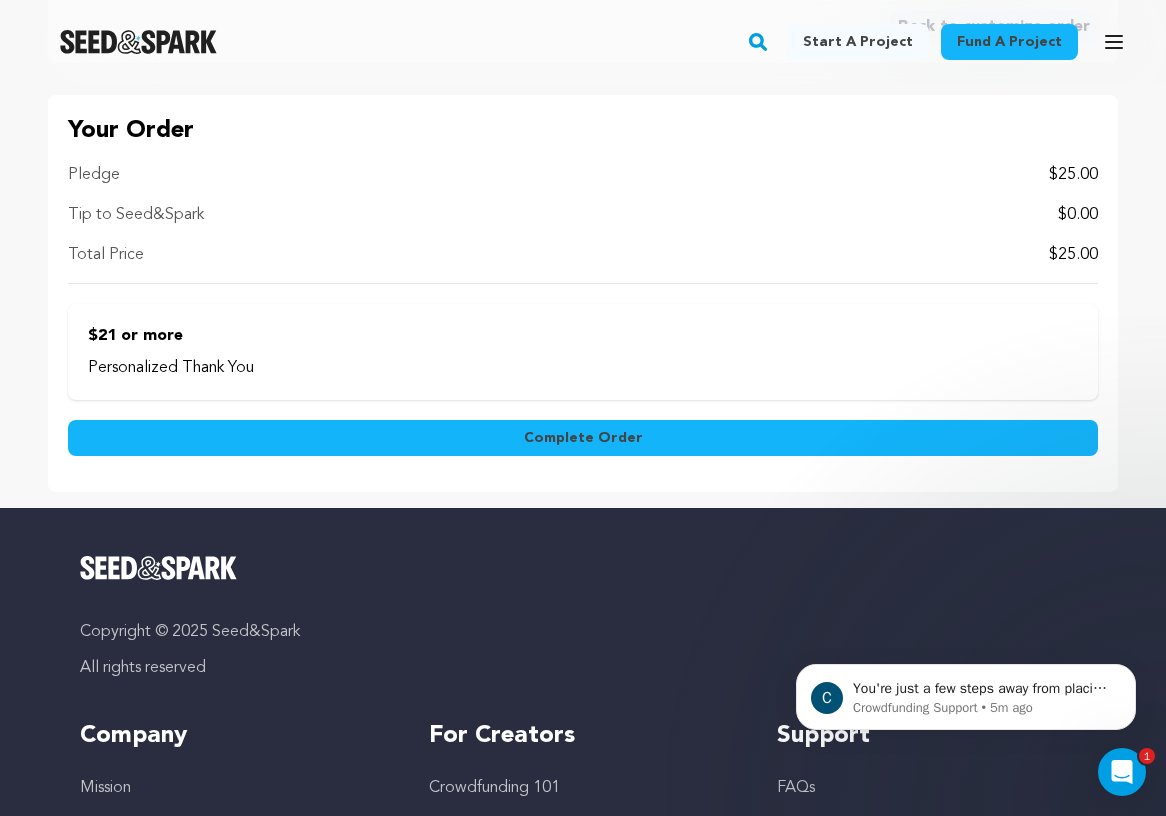 click on "Complete Order" at bounding box center [583, 438] 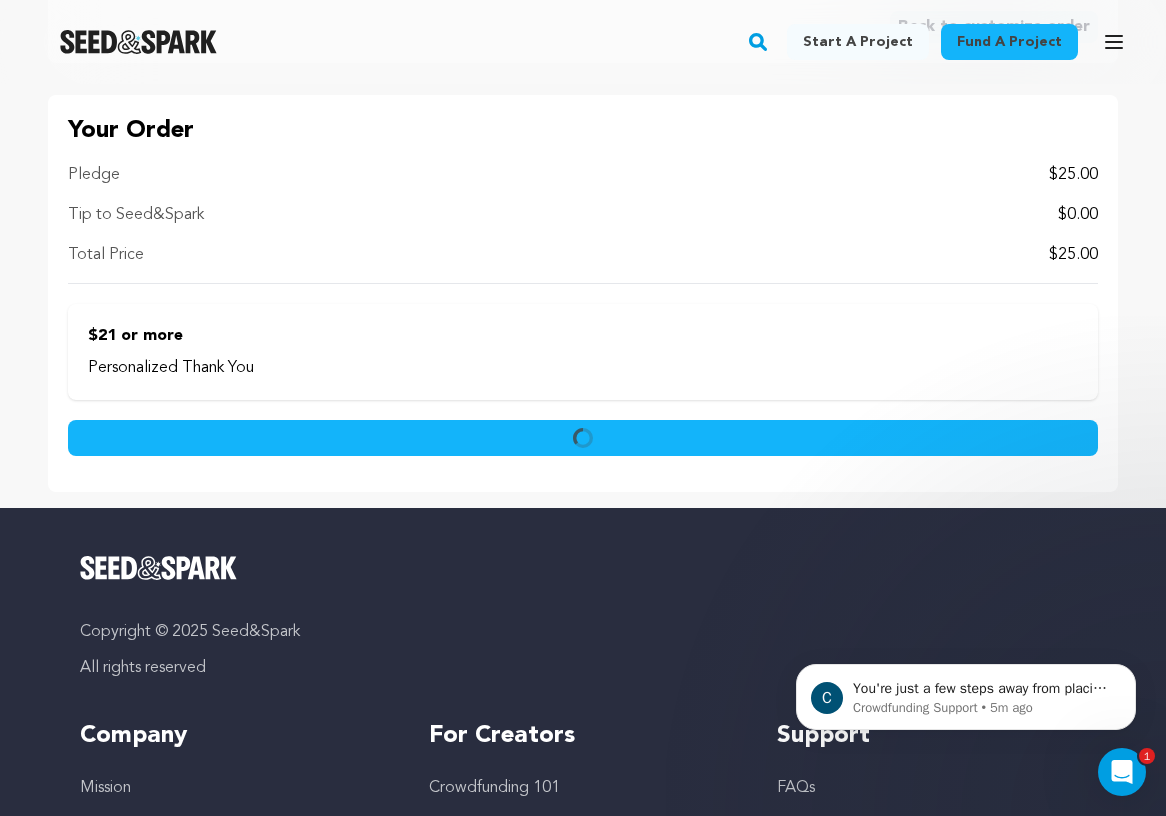 scroll, scrollTop: 1730, scrollLeft: 0, axis: vertical 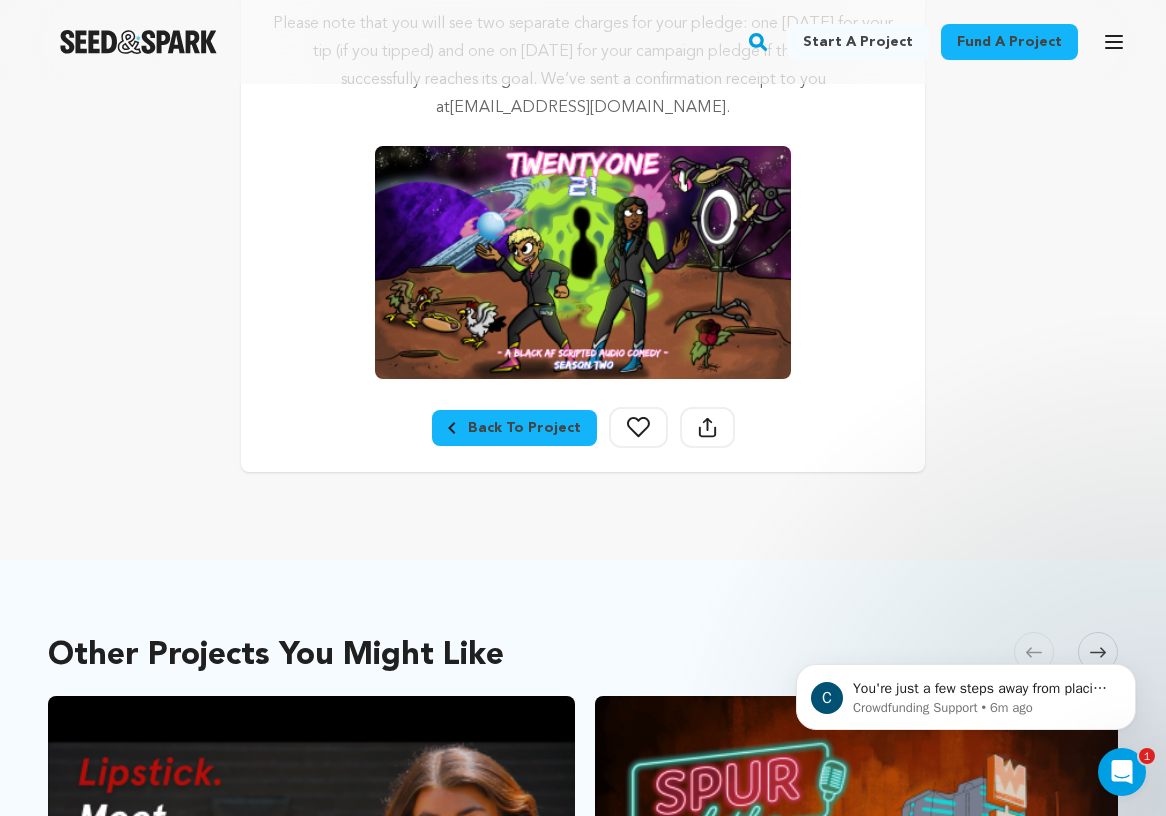 click 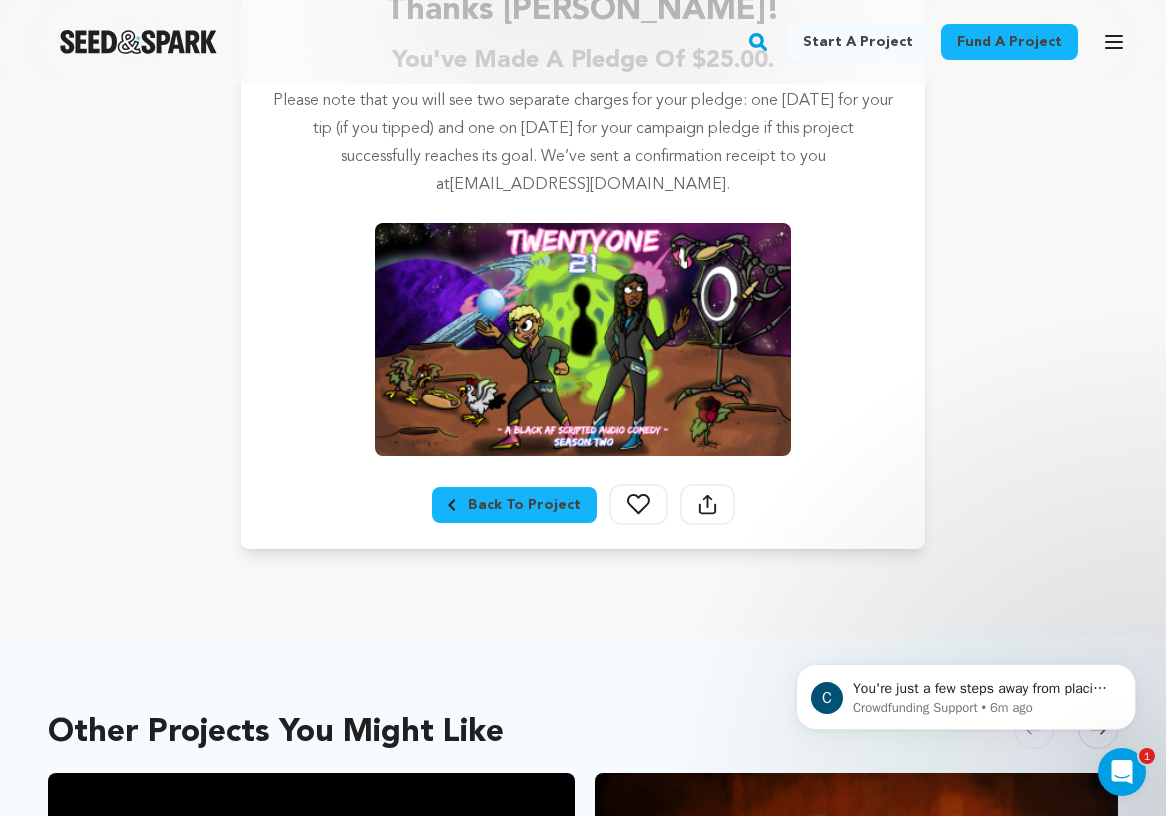 scroll, scrollTop: 393, scrollLeft: 0, axis: vertical 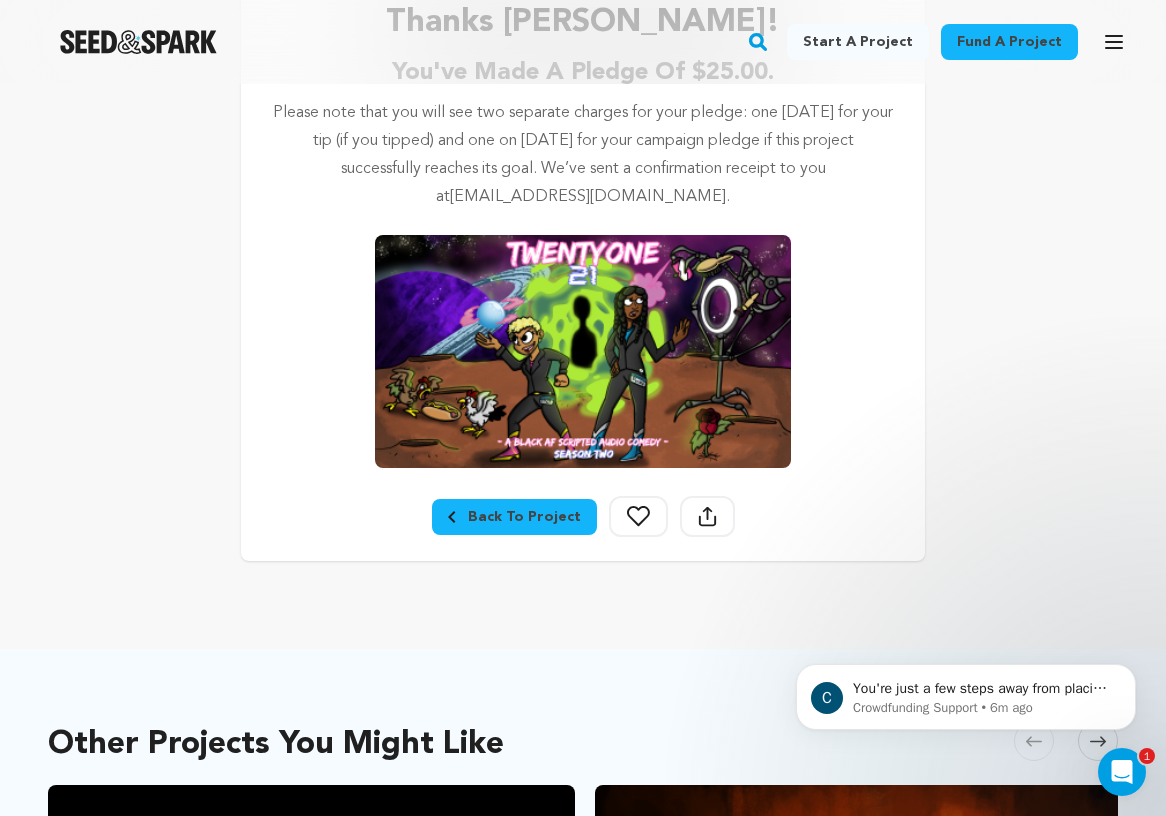 click 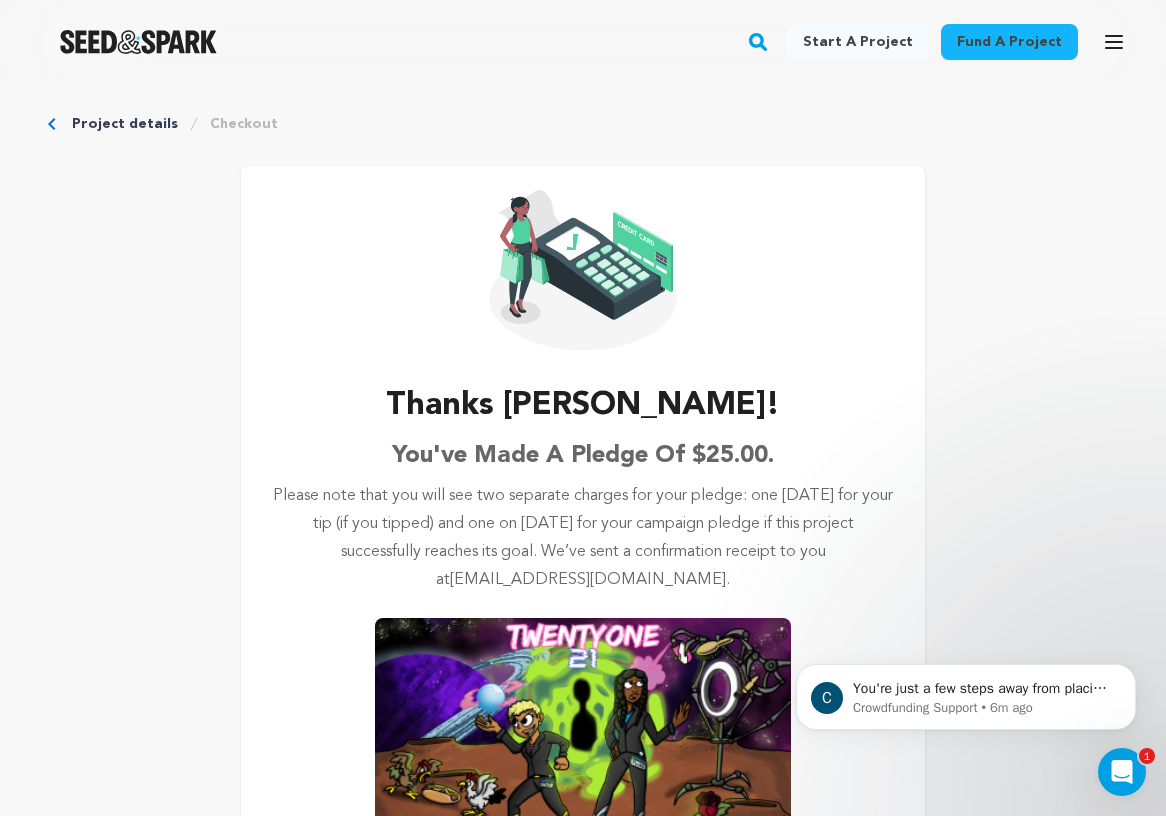 scroll, scrollTop: 0, scrollLeft: 0, axis: both 